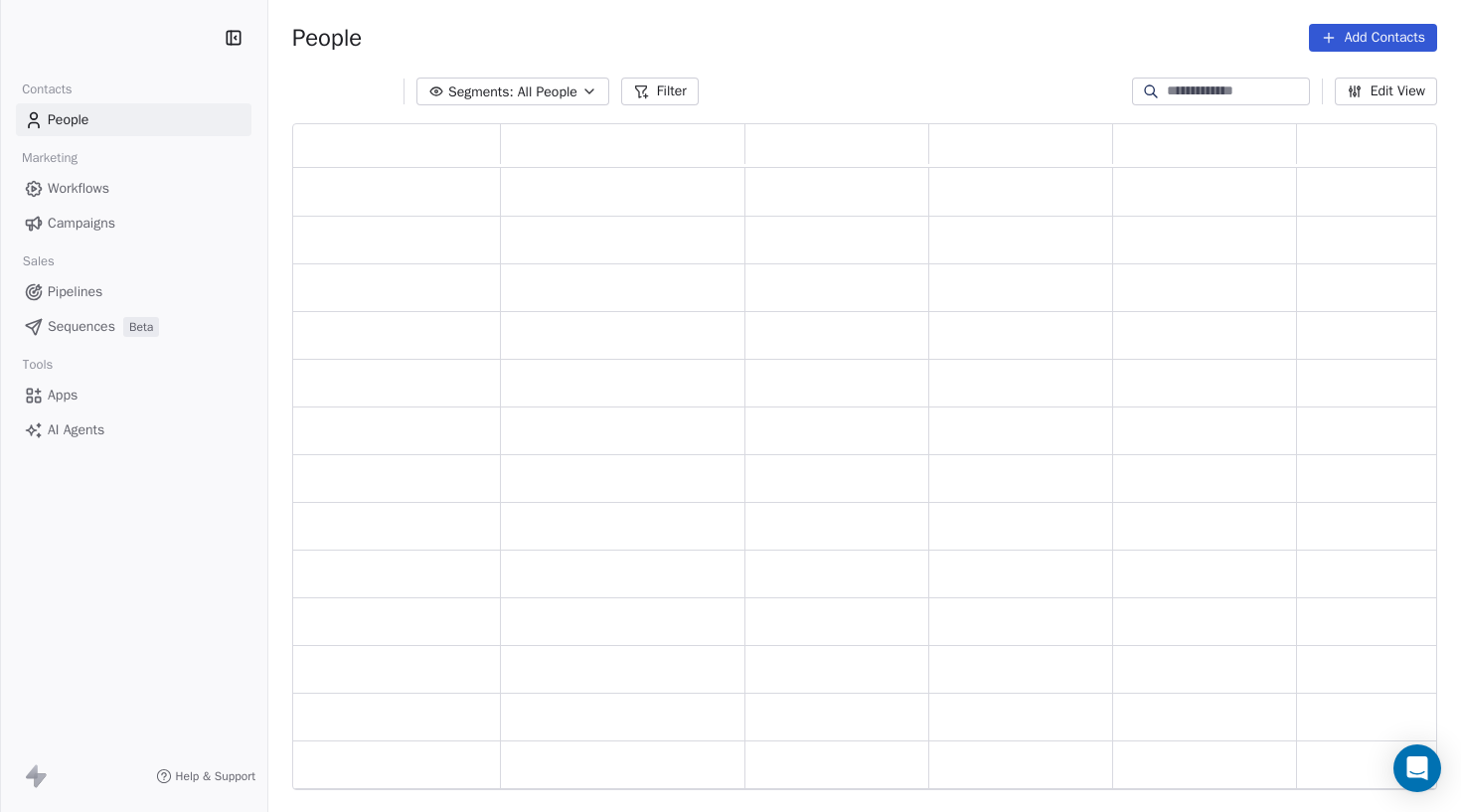 scroll, scrollTop: 0, scrollLeft: 0, axis: both 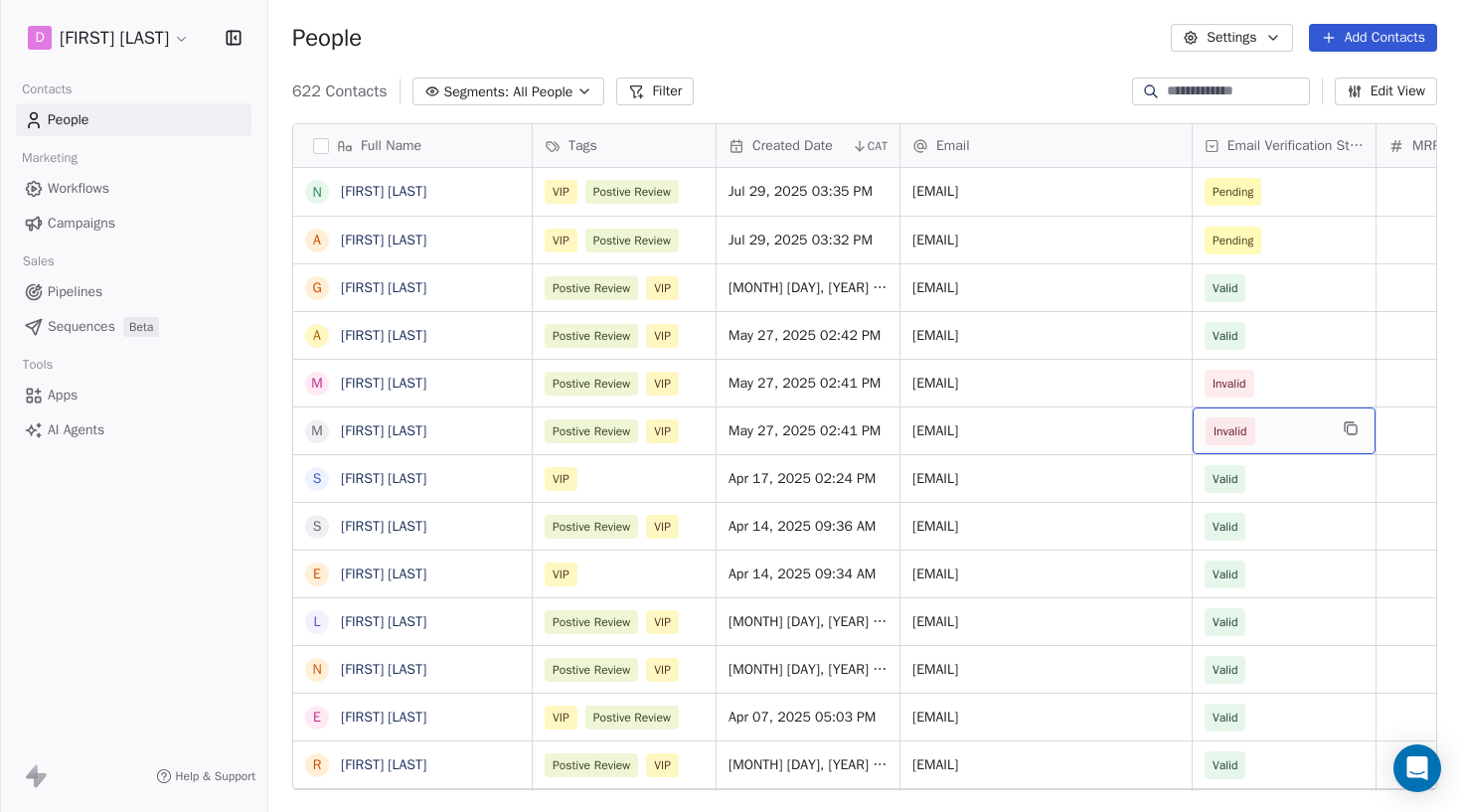 click on "Invalid" at bounding box center (1266, 431) 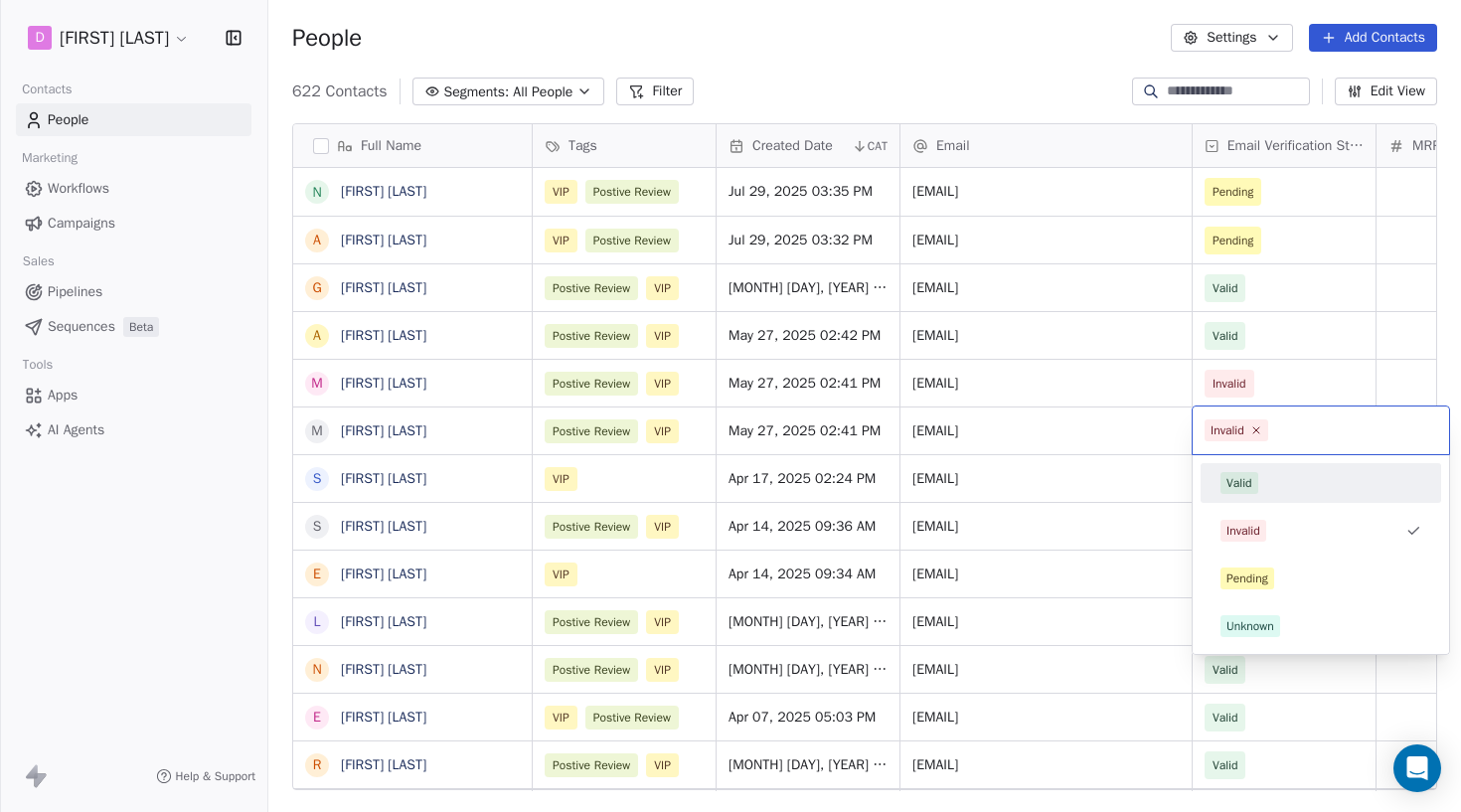 click on "Valid" at bounding box center [1239, 483] 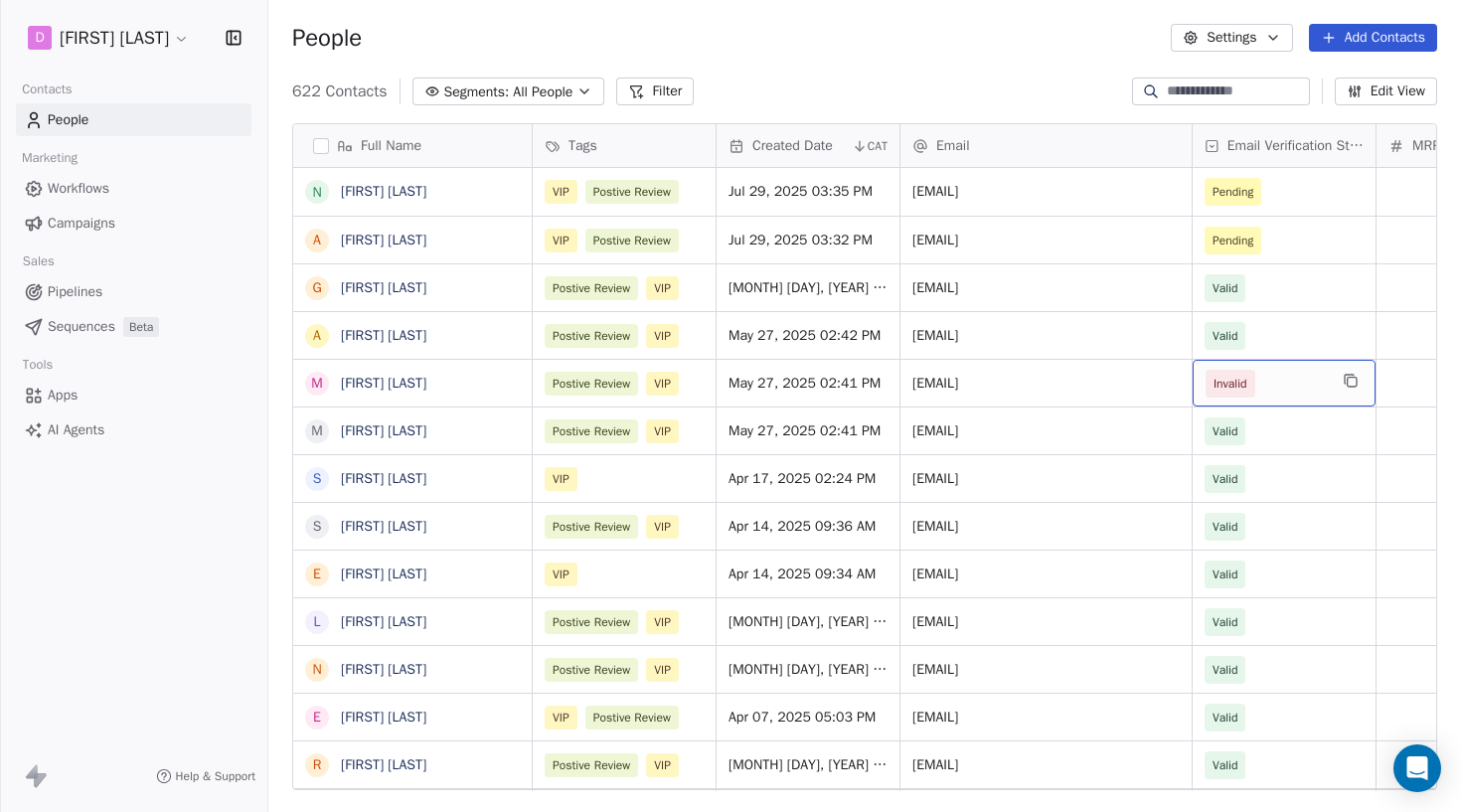 click on "Invalid" at bounding box center [1266, 384] 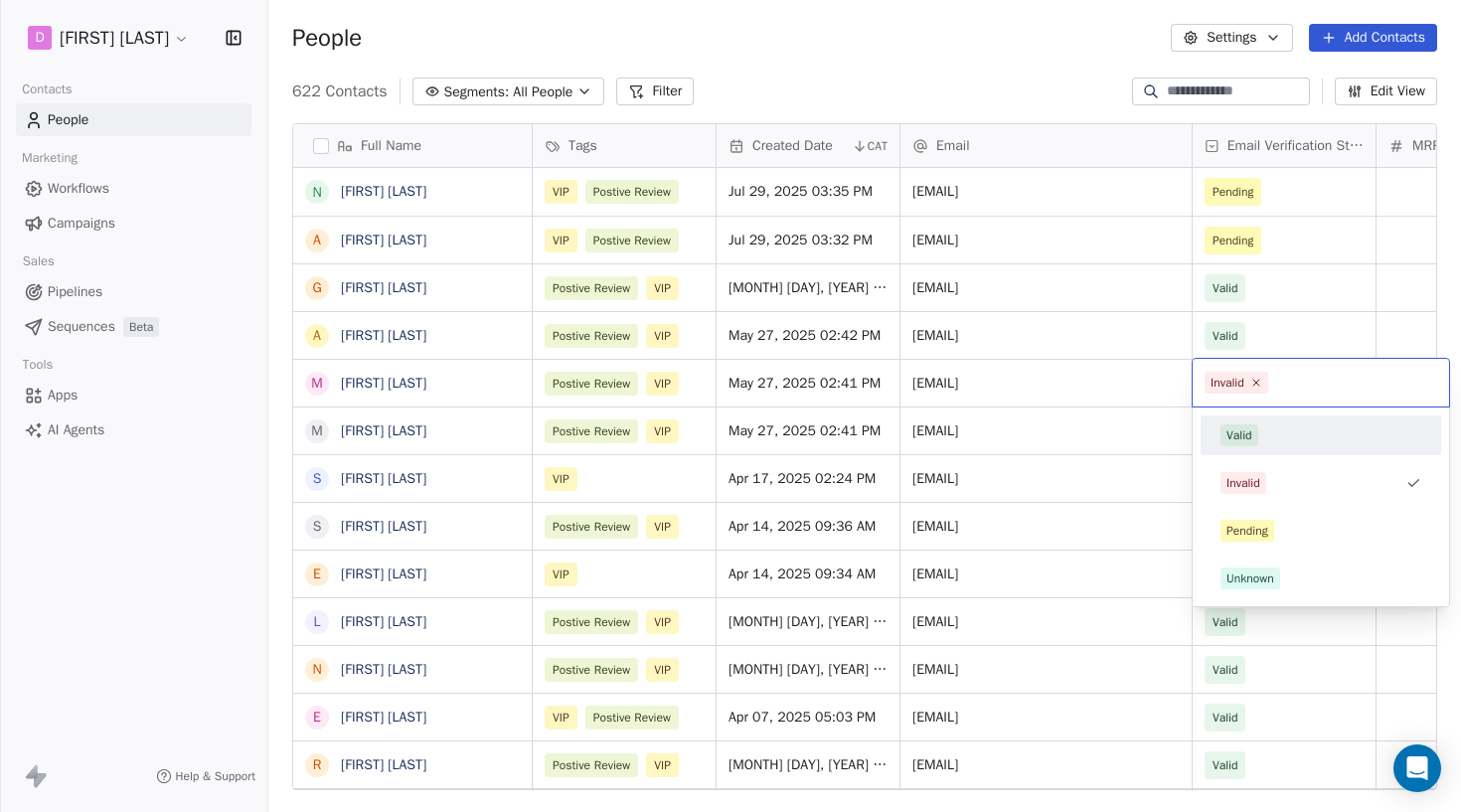 click on "Valid" at bounding box center [1321, 435] 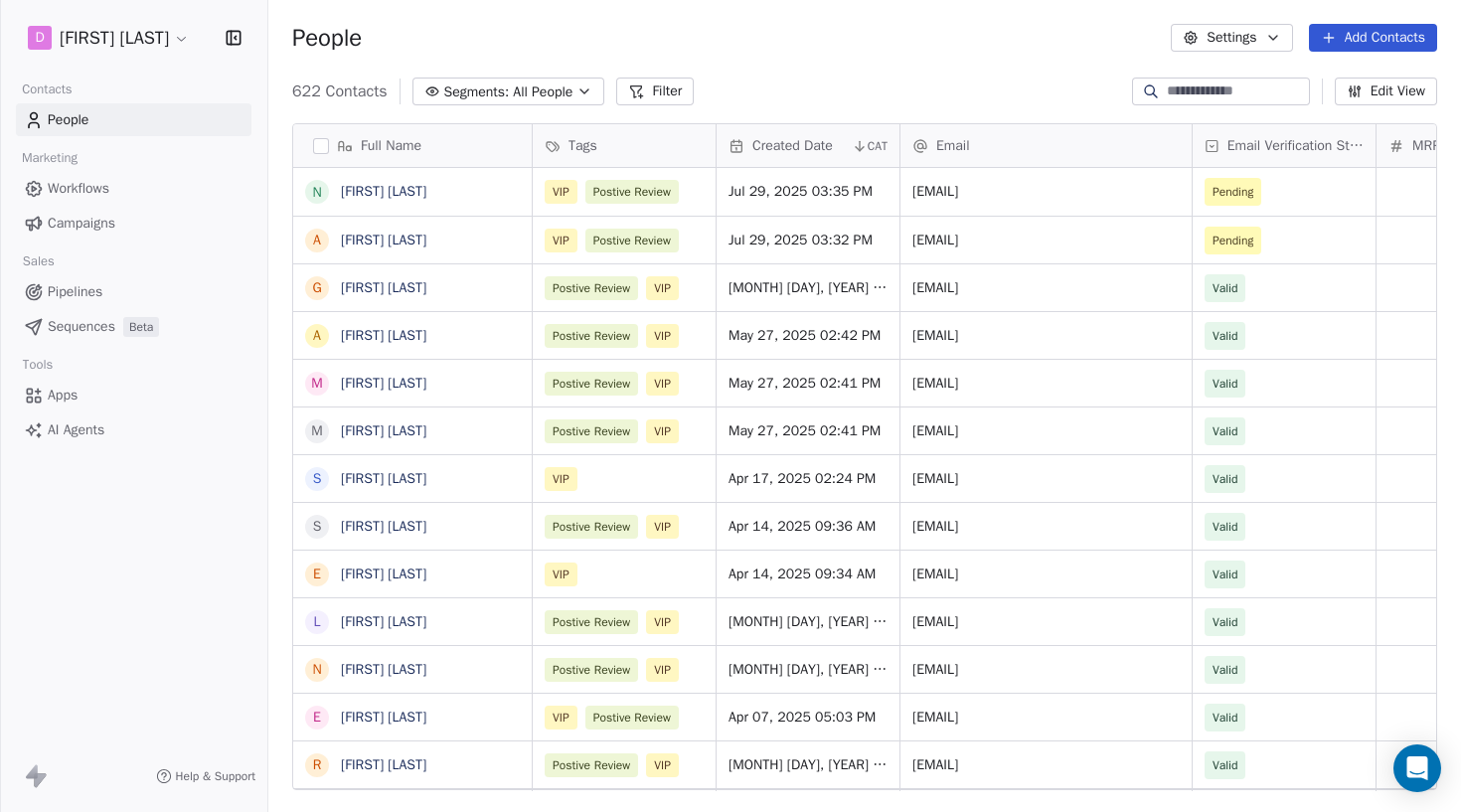 scroll, scrollTop: 35, scrollLeft: 0, axis: vertical 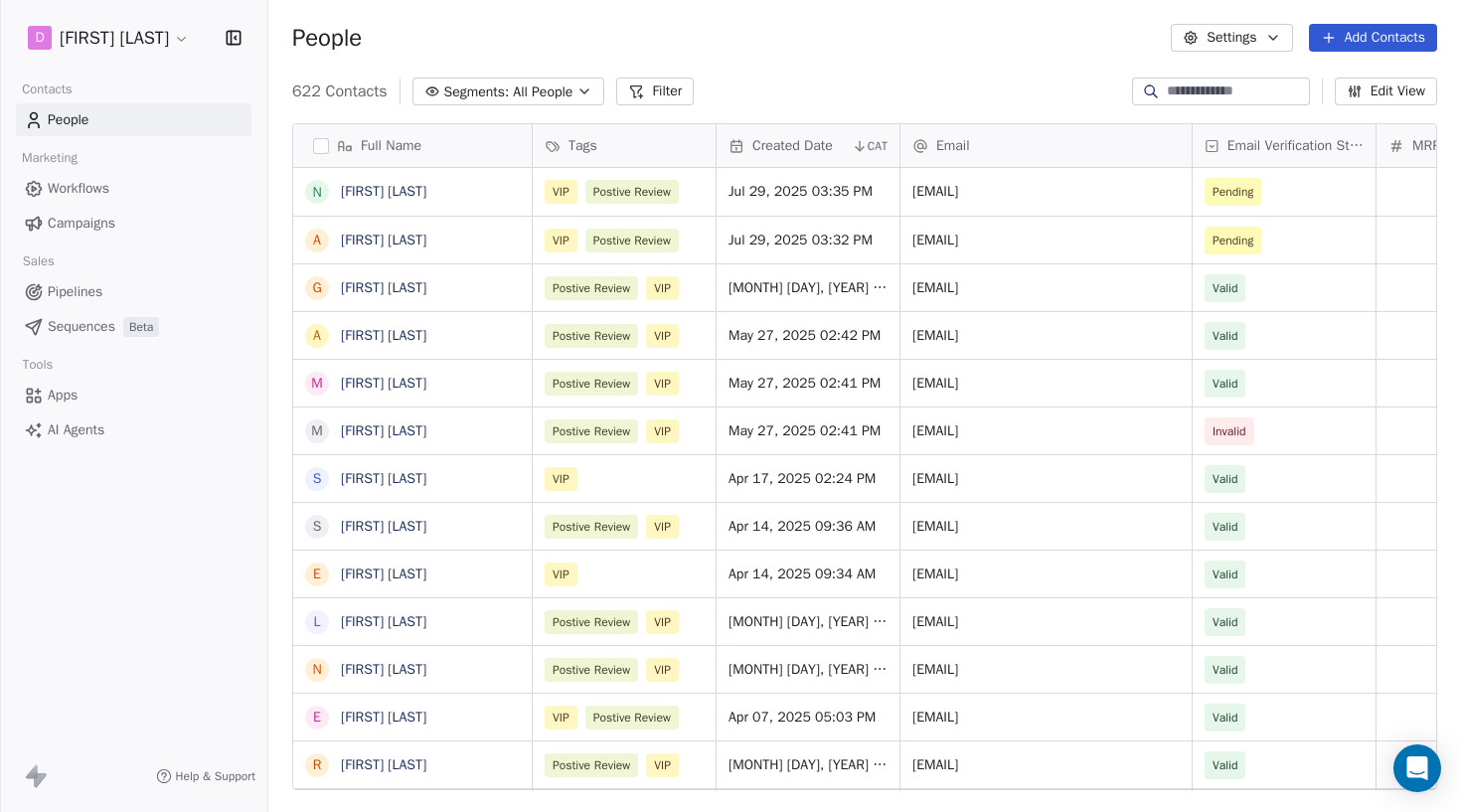 click on "Add Contacts" at bounding box center (1373, 38) 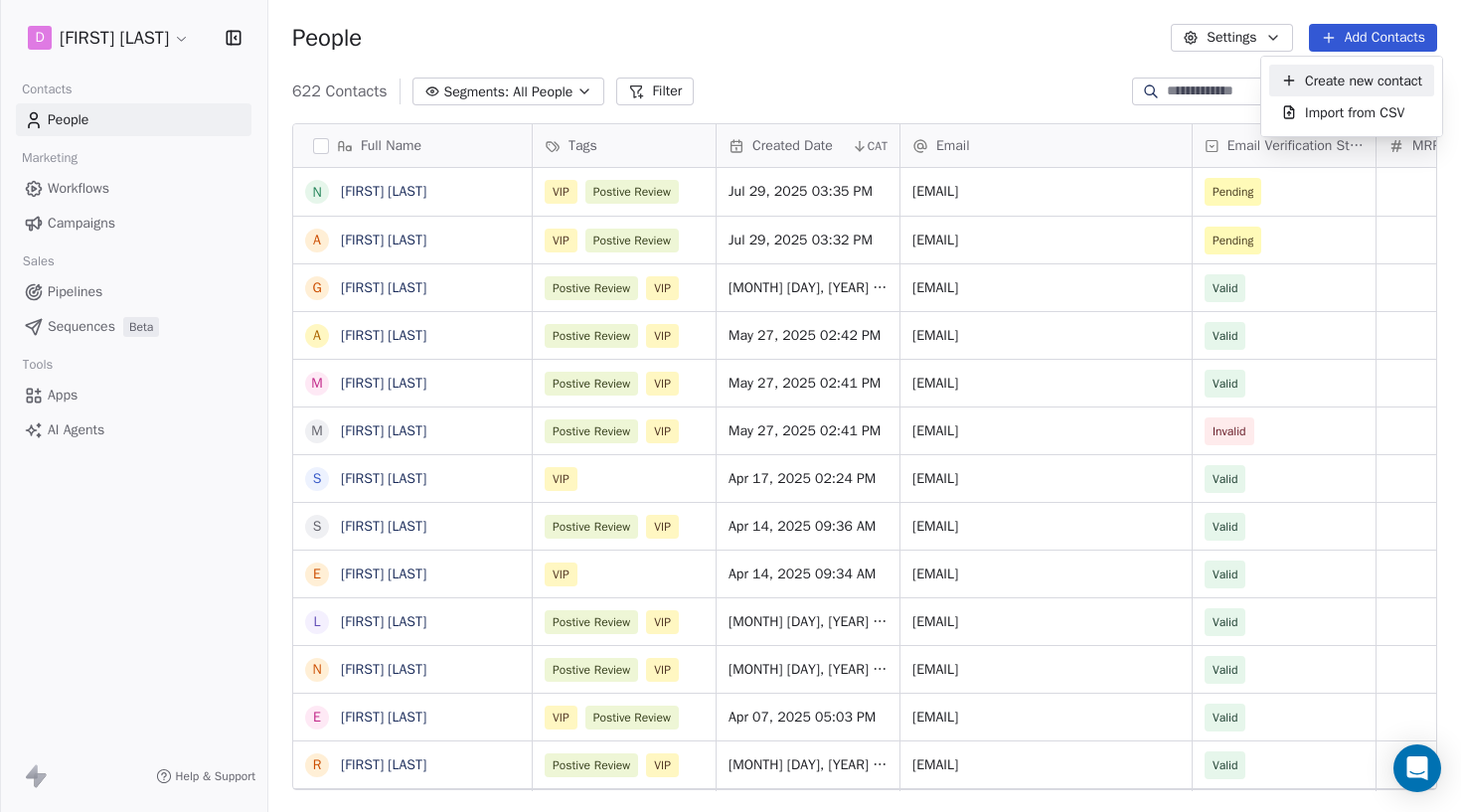 click on "Create new contact" at bounding box center [1364, 81] 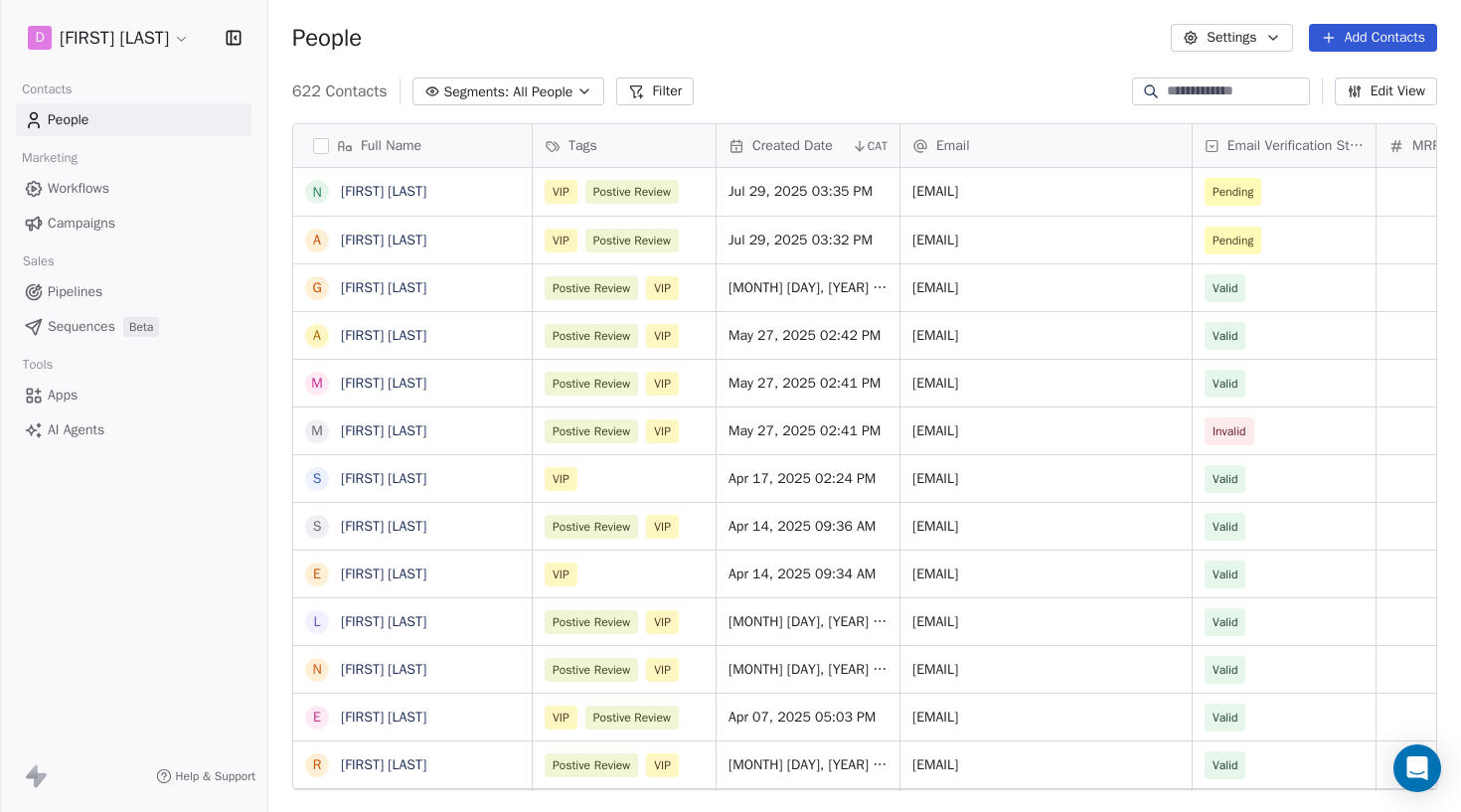 click on "D [FIRST] [LAST] Contacts People Marketing Workflows Campaigns Sales Pipelines Sequences Beta Tools Apps AI Agents Help & Support People Settings Add Contacts 622 Contacts Segments: All People Filter Edit View Tag Add to Sequence Export Full Name N [FIRST] [LAST] A [FIRST] [LAST] G [FIRST] [LAST] a [FIRST] [LAST] m [FIRST] [LAST] m [FIRST] [LAST] s [FIRST] [LAST] S [FIRST] [LAST] E [FIRST] [LAST] L [FIRST] [LAST] N [FIRST] [LAST] E [FIRST] [LAST] R [FIRST] [LAST] G [FIRST] [LAST] A [FIRST] [LAST] M [FIRST] [LAST] M [FIRST] [LAST] M [FIRST] [LAST] A [FIRST] [LAST] P [FIRST] [LAST] C [FIRST] [LAST] M [FIRST] [LAST] D [FIRST] [LAST] S [FIRST] [LAST] A [FIRST] [LAST] M [FIRST] [LAST] S [FIRST] [LAST] F [FIRST] [LAST] S [FIRST] [LAST] S [FIRST] [LAST] S [FIRST] [LAST] S [FIRST] [LAST] Tags Created Date CAT Email Email Verification Status MRR Status VIP Postive Review Jul 29, 2025 03:35 PM [EMAIL] Pending VIP Postive Review VIP" at bounding box center [730, 406] 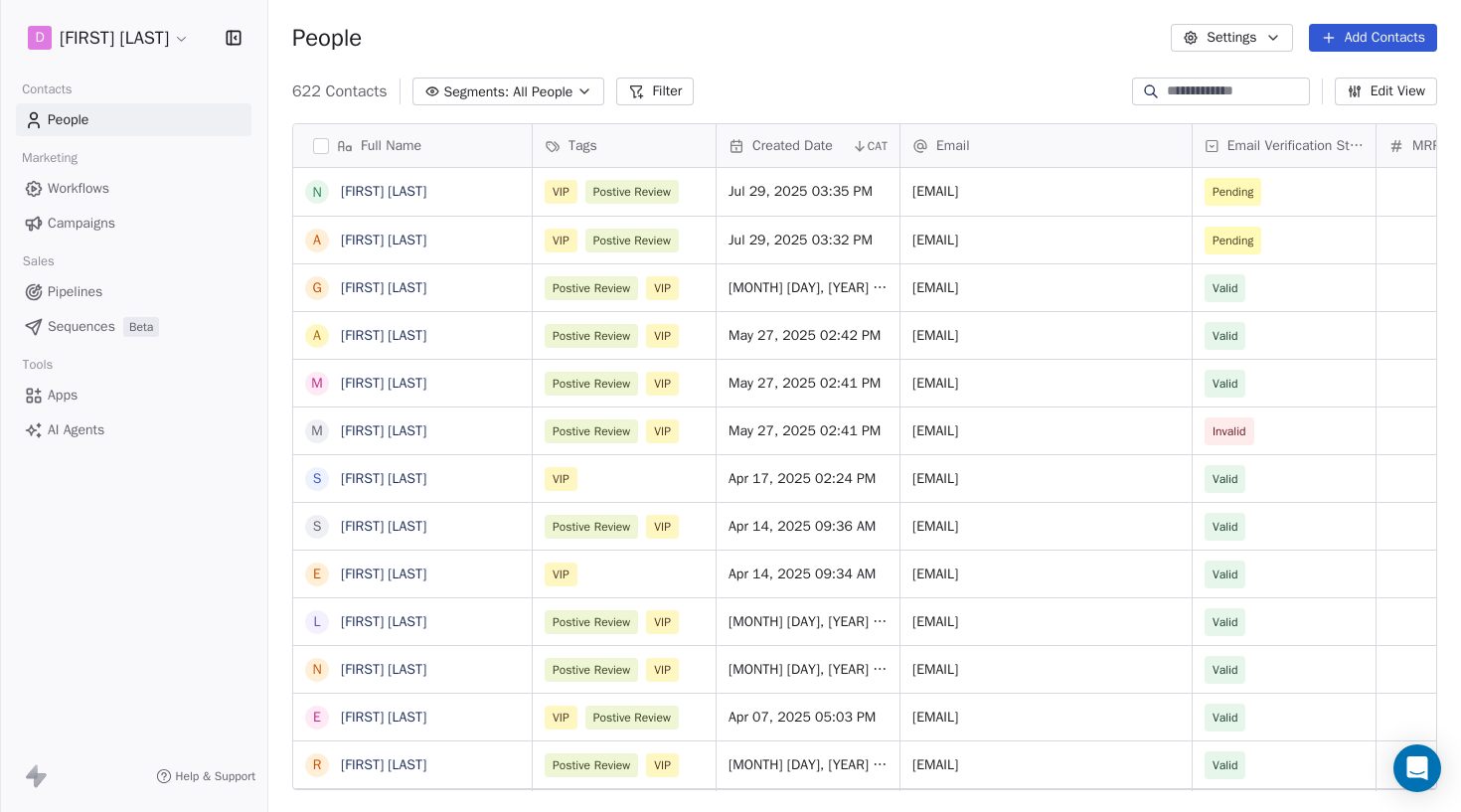 click on "Add Contacts" at bounding box center (1373, 38) 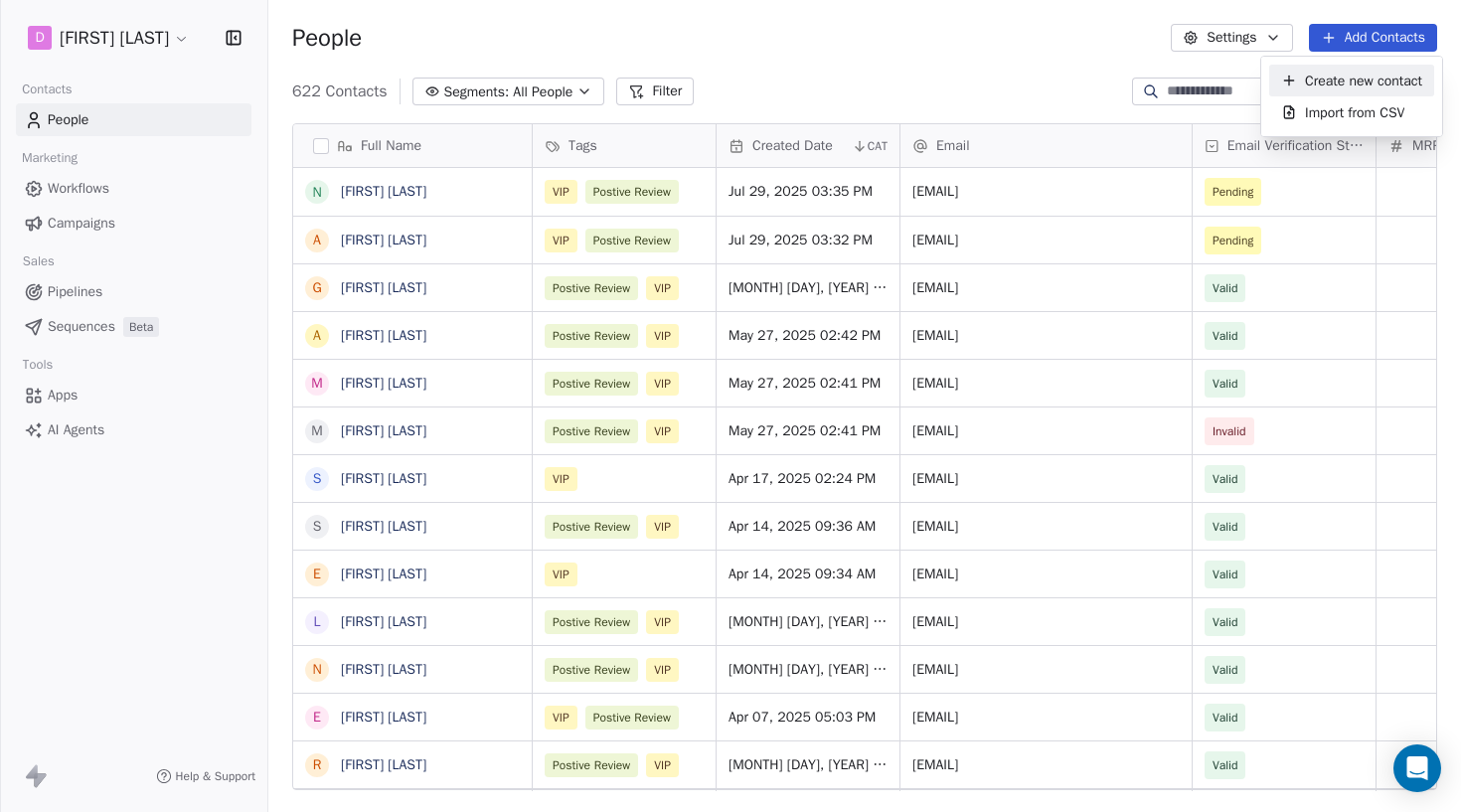 click on "Create new contact" at bounding box center [1364, 81] 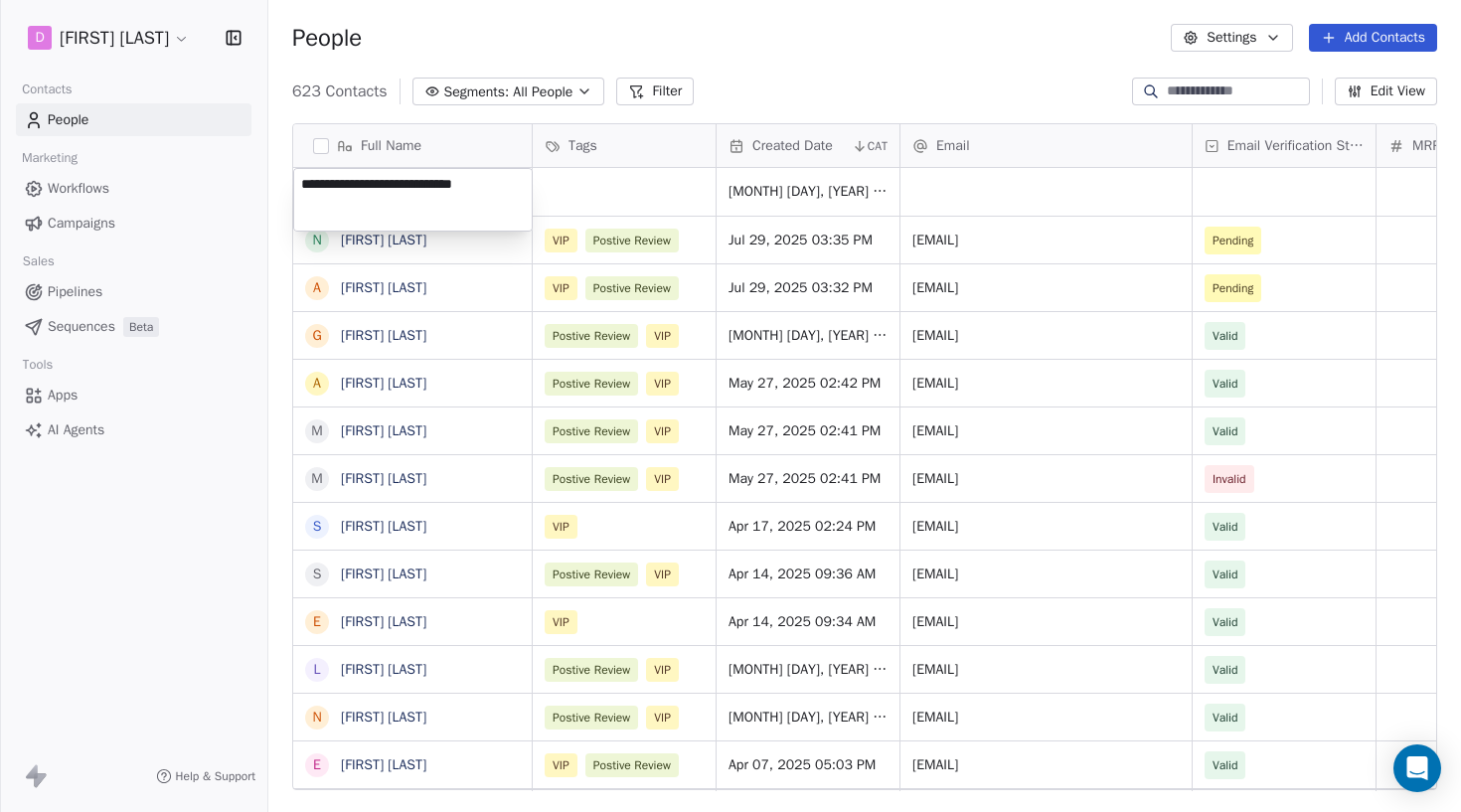 drag, startPoint x: 396, startPoint y: 185, endPoint x: 627, endPoint y: 187, distance: 231.00866 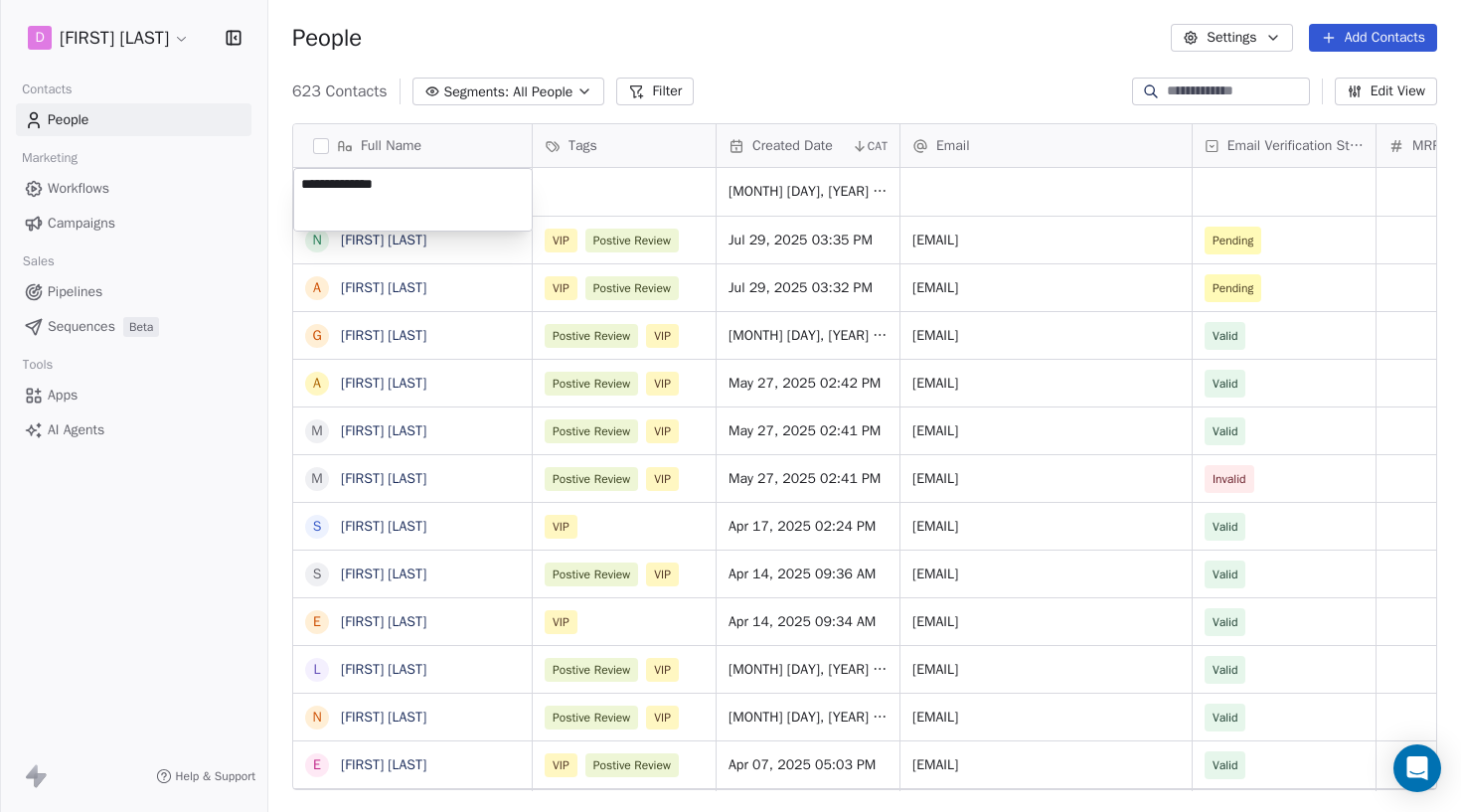 click on "**********" at bounding box center (412, 200) 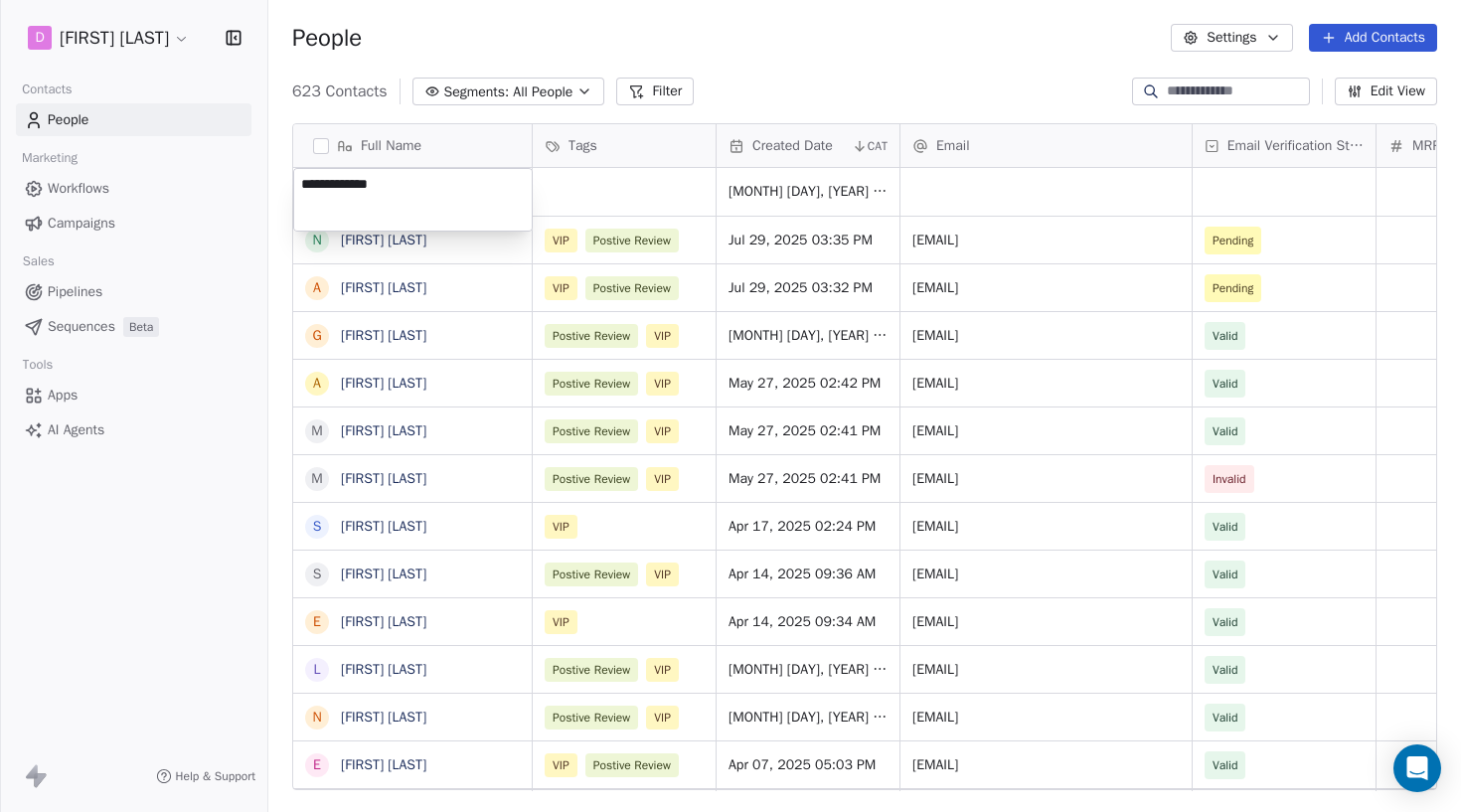 type on "**********" 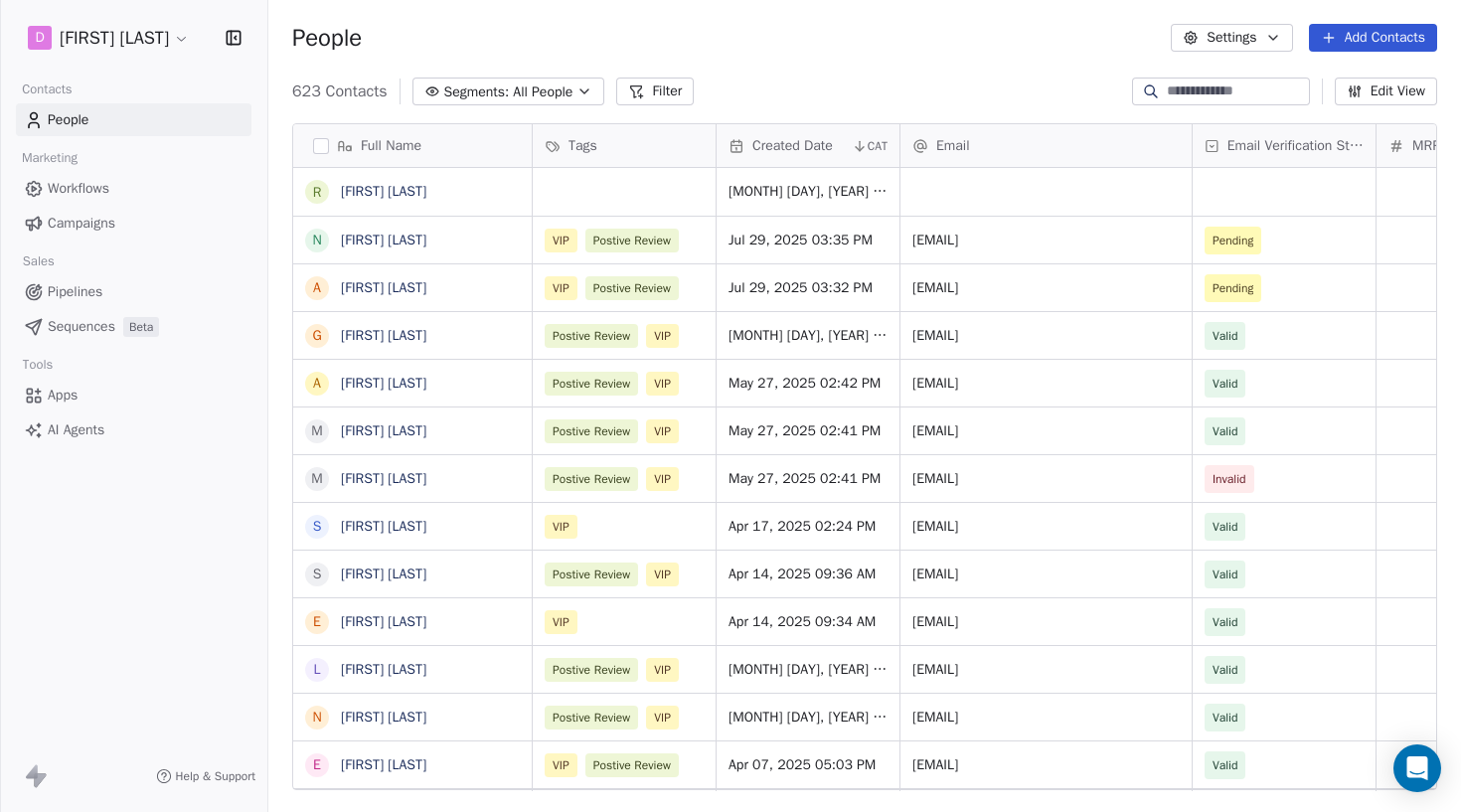click on "D [FIRST] [LAST] Contacts People Marketing Workflows Campaigns Sales Pipelines Sequences Beta Tools Apps AI Agents Help & Support People Settings Add Contacts 623 Contacts Segments: All People Filter Edit View Tag Add to Sequence Export Full Name r [FIRST] [LAST] N [FIRST] [LAST] A [FIRST] [LAST] G [FIRST] [LAST] a [FIRST] [LAST] m [FIRST] [LAST] m [FIRST] [LAST] s [FIRST] [LAST] S [FIRST] [LAST] E [FIRST] [LAST] L [FIRST] [LAST] N [FIRST] [LAST] E [FIRST] [LAST] R [FIRST] [LAST] G [FIRST] [LAST] A [FIRST] [LAST] M [FIRST] [LAST] M [FIRST] [LAST] M [FIRST] [LAST] A [FIRST] [LAST] P [FIRST] [LAST] C [FIRST] [LAST] M [FIRST] [LAST] D [FIRST] [LAST] S [FIRST] [LAST] A [FIRST] [LAST] M [FIRST] [LAST] S [FIRST] [LAST] F [FIRST] [LAST] S [FIRST] [LAST] S [FIRST] [LAST] S [FIRST] [LAST] S [FIRST] [LAST] Tags Created Date CAT Email Email Verification Status MRR Status Aug 08, 2025 03:27 PM VIP Postive Review Jul 29, 2025 03:35 PM [EMAIL] Pending VIP" at bounding box center [730, 406] 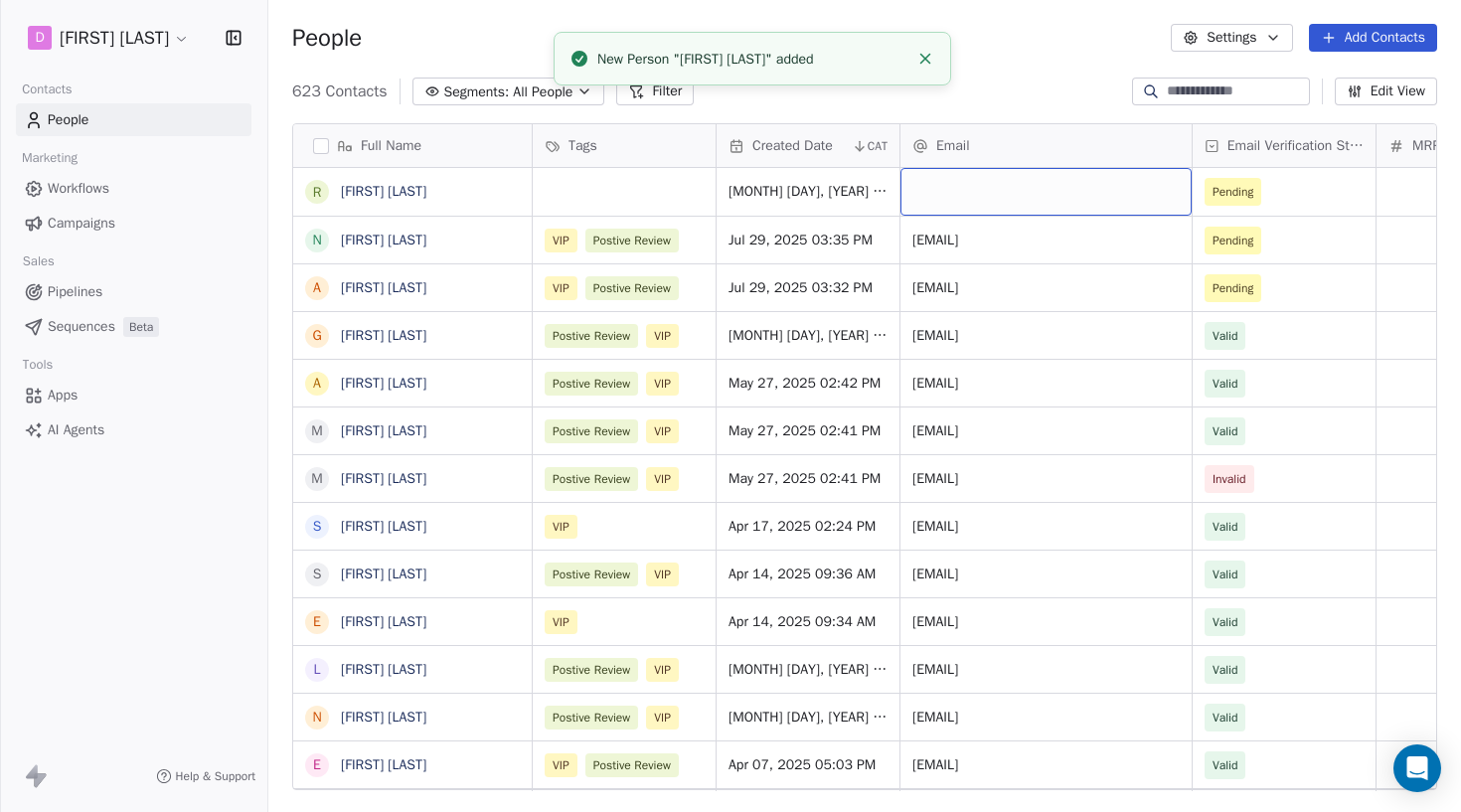 click at bounding box center [1046, 192] 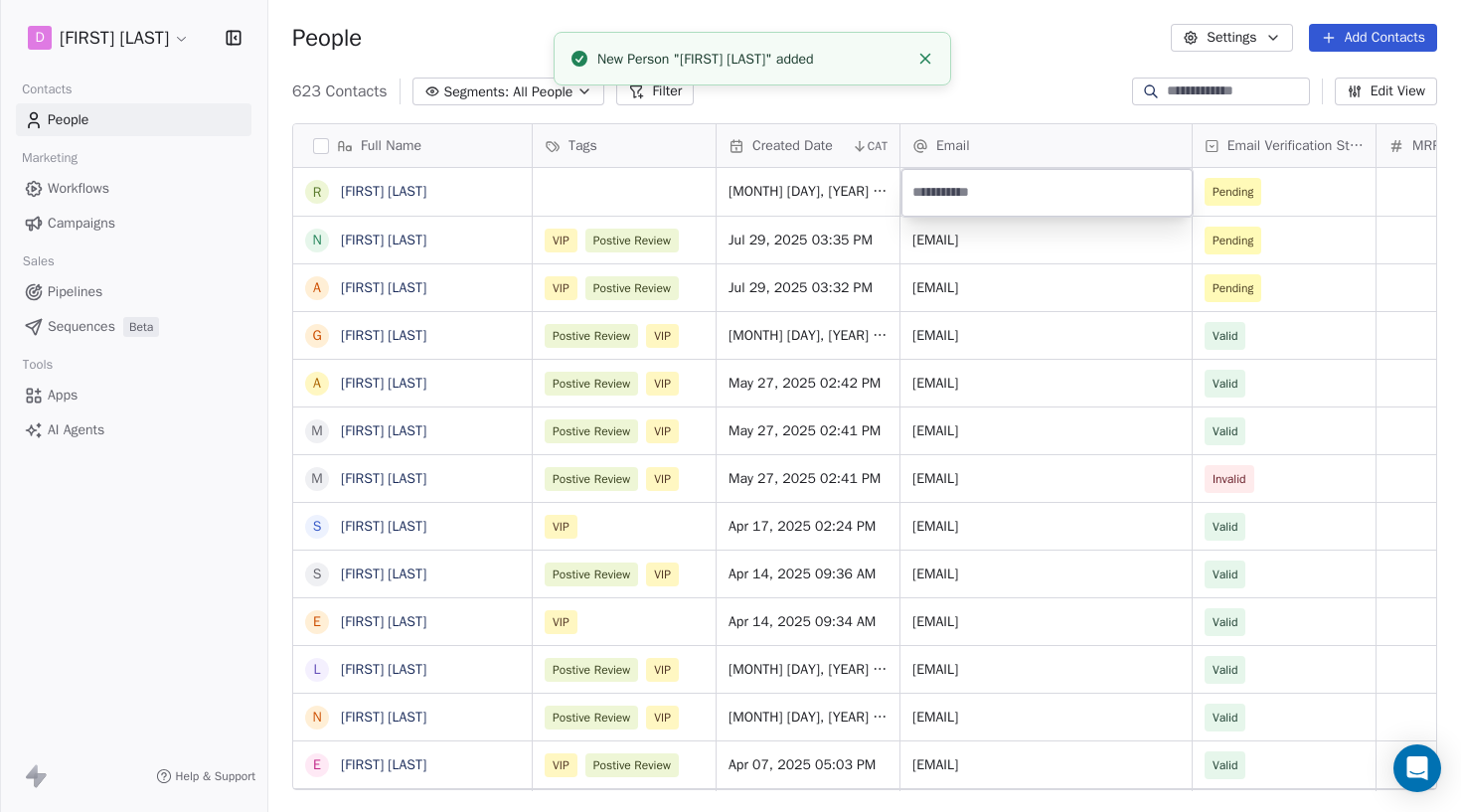 type on "**********" 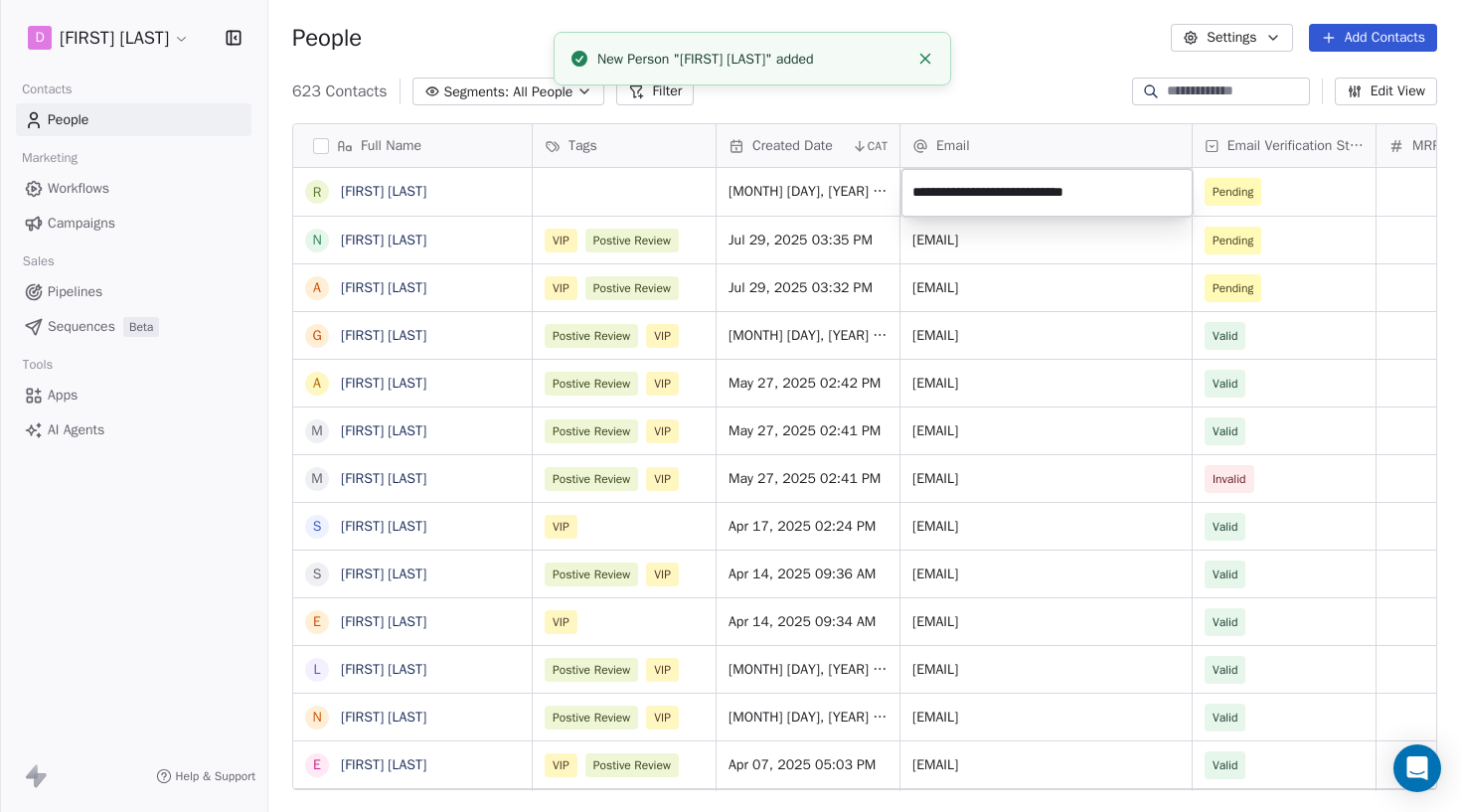 click on "D [FIRST] [LAST] Contacts People Marketing Workflows Campaigns Sales Pipelines Sequences Beta Tools Apps AI Agents Help & Support People Settings Add Contacts 623 Contacts Segments: All People Filter Edit View Tag Add to Sequence Export Full Name r [FIRST] [LAST] N [FIRST] [LAST] A [FIRST] [LAST] G [FIRST] [LAST] a [FIRST] [LAST] m [FIRST] [LAST] m [FIRST] [LAST] s [FIRST] [LAST] S [FIRST] [LAST] E [FIRST] [LAST] L [FIRST] [LAST] N [FIRST] [LAST] E [FIRST] [LAST] R [FIRST] [LAST] G [FIRST] [LAST] A [FIRST] [LAST] M [FIRST] [LAST] M [FIRST] [LAST] M [FIRST] [LAST] A [FIRST] [LAST] P [FIRST] [LAST] C [FIRST] [LAST] M [FIRST] [LAST] D [FIRST] [LAST] S [FIRST] [LAST] A [FIRST] [LAST] M [FIRST] [LAST] S [FIRST] [LAST] F [FIRST] [LAST] S [FIRST] [LAST] S [FIRST] [LAST] S [FIRST] [LAST] S [FIRST] [LAST] S [FIRST] [LAST] S [FIRST] [LAST] S [FIRST] [LAST] S [FIRST] [LAST] Tags Created Date CAT Email Email Verification Status MRR Status Aug 08, 2025 03:27 PM Pending VIP Postive Review Jul 29, 2025 03:35 PM [EMAIL] VIP" at bounding box center [730, 406] 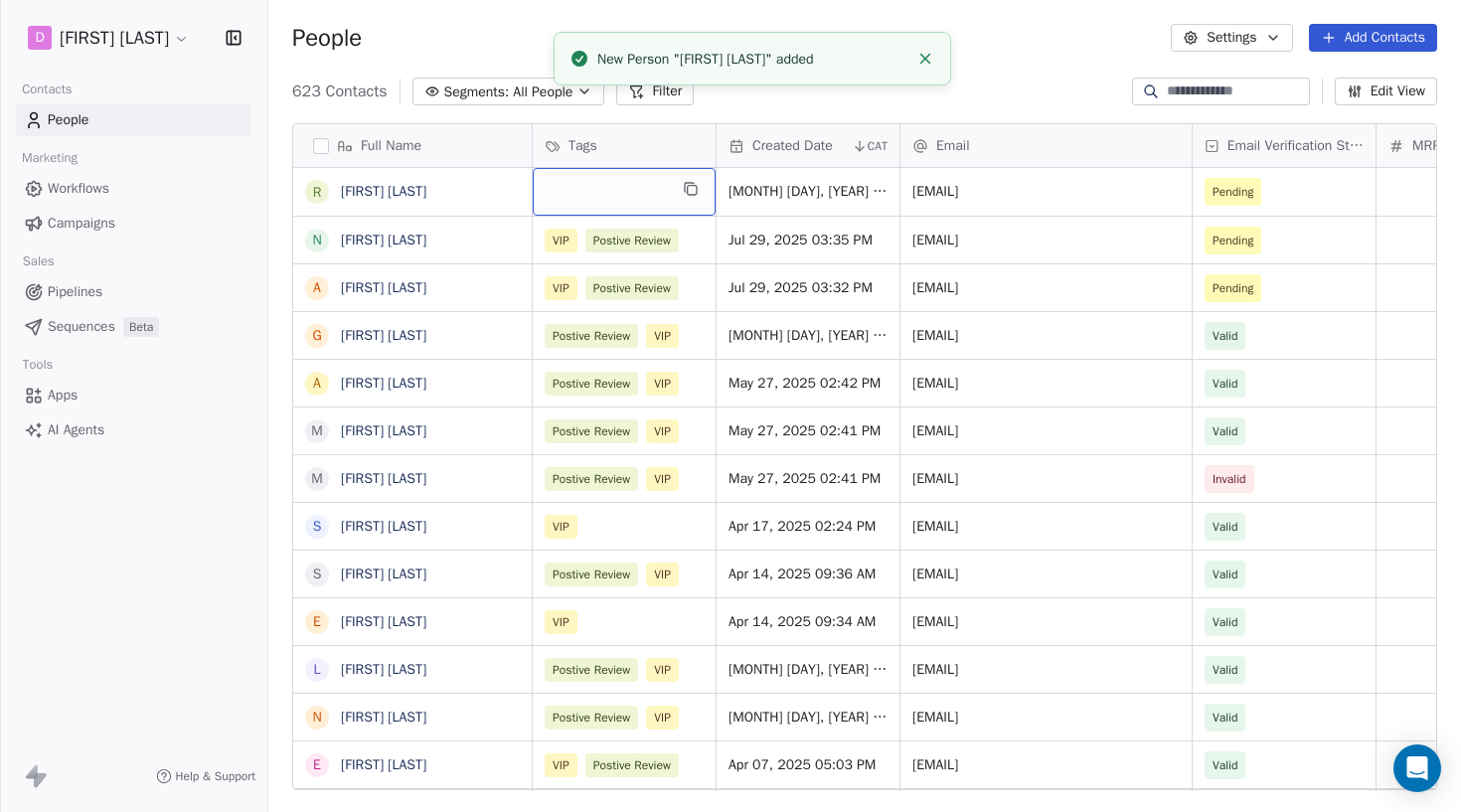 click at bounding box center (624, 192) 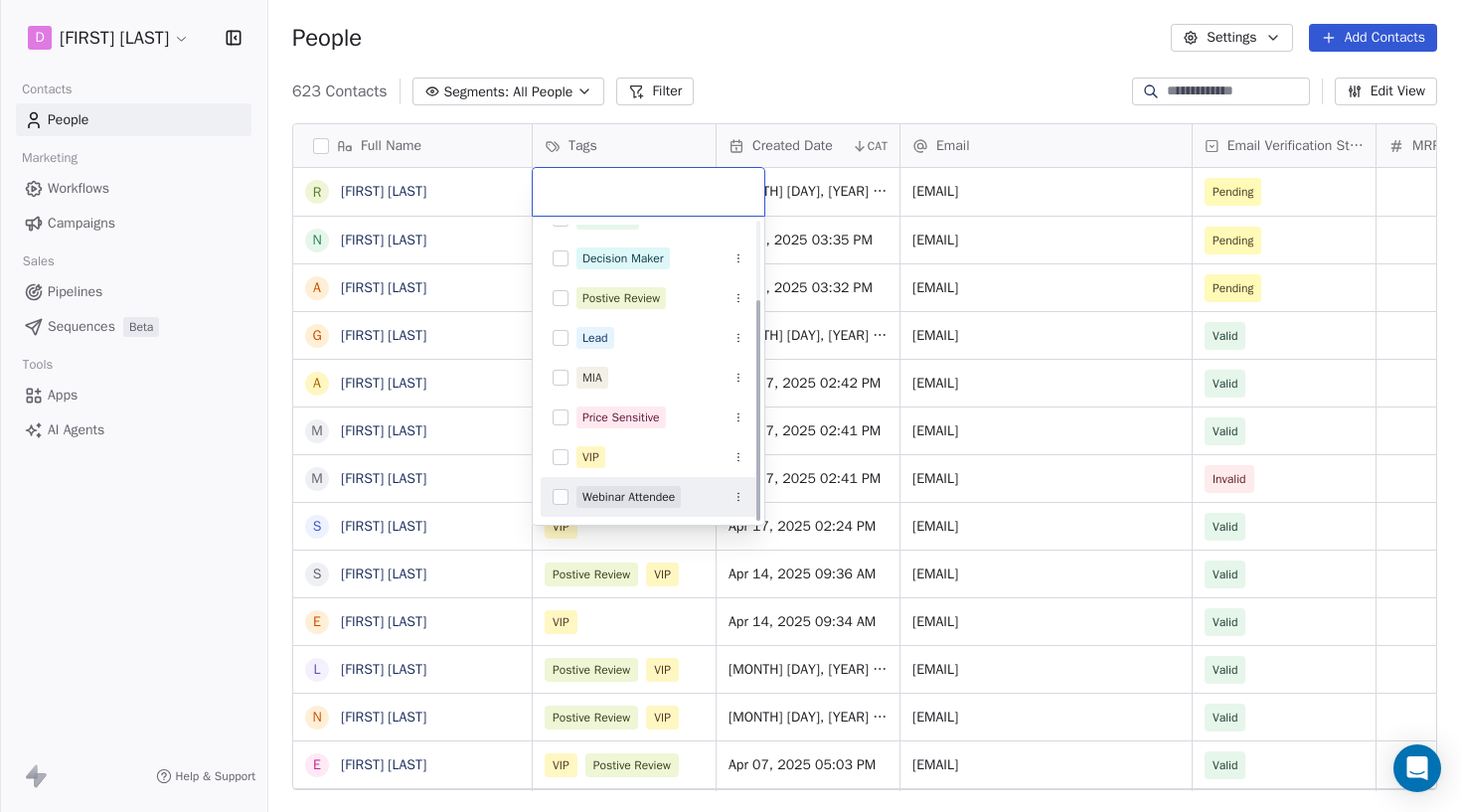 scroll, scrollTop: 105, scrollLeft: 0, axis: vertical 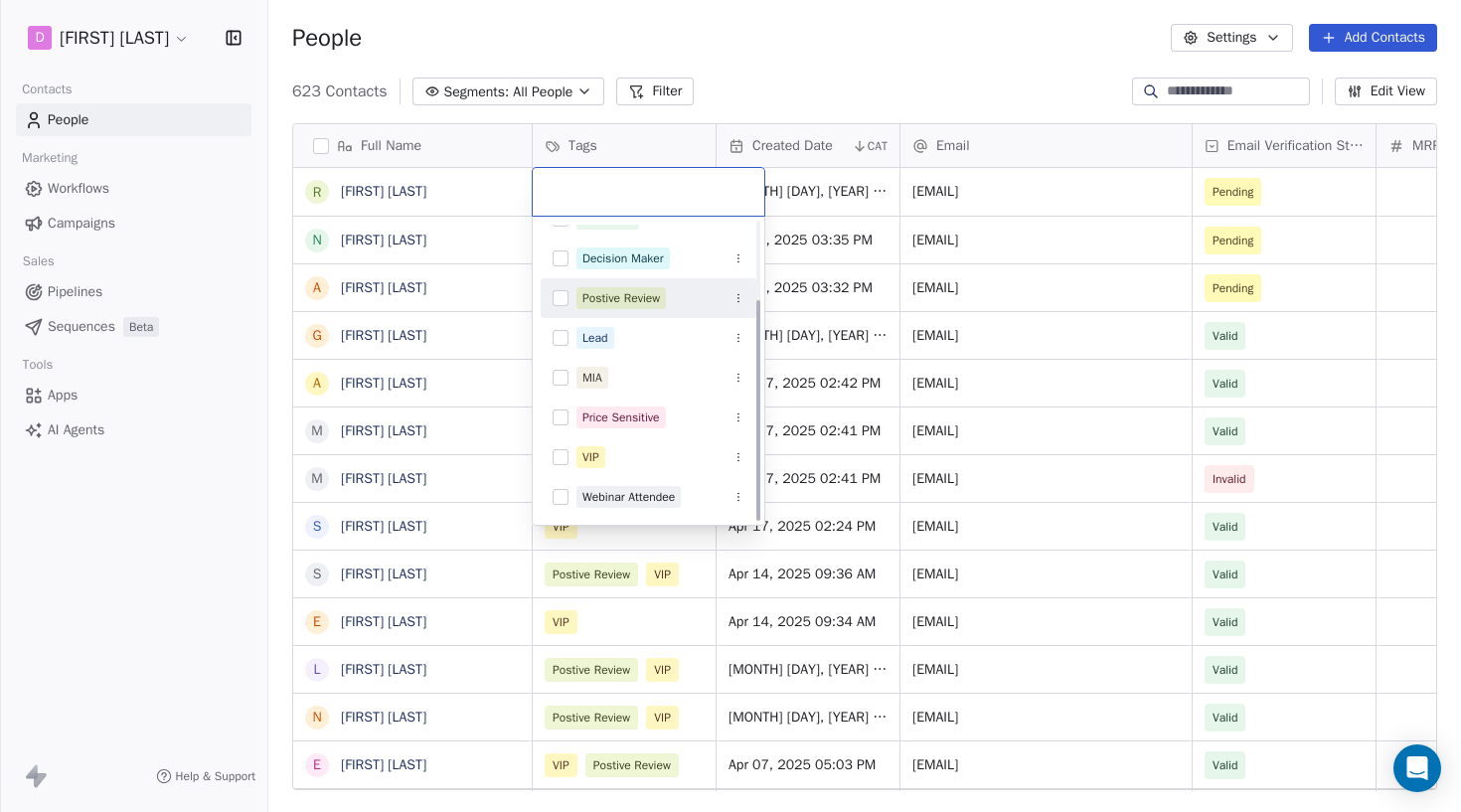 click on "Postive Review" at bounding box center [621, 298] 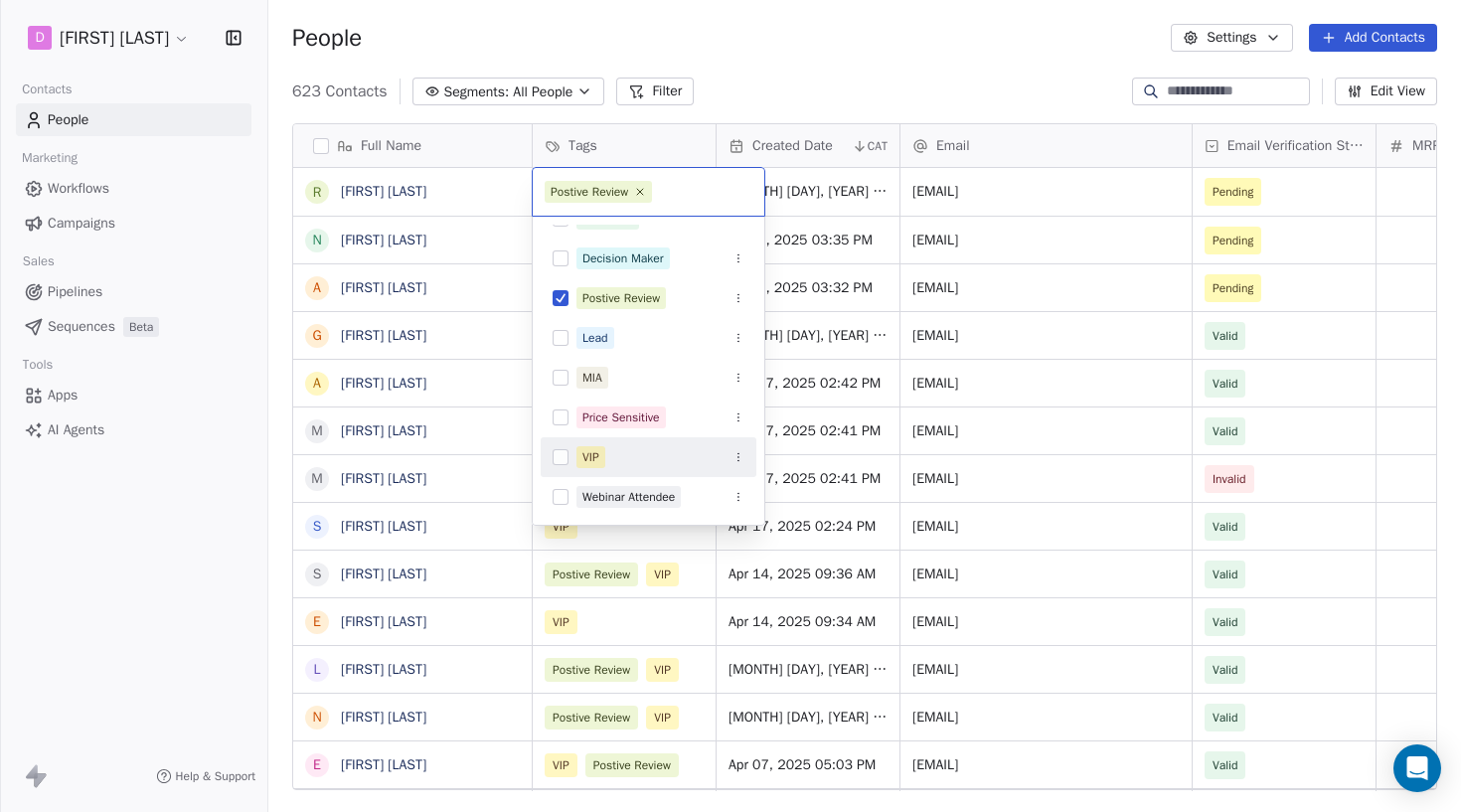 click on "VIP" at bounding box center (660, 457) 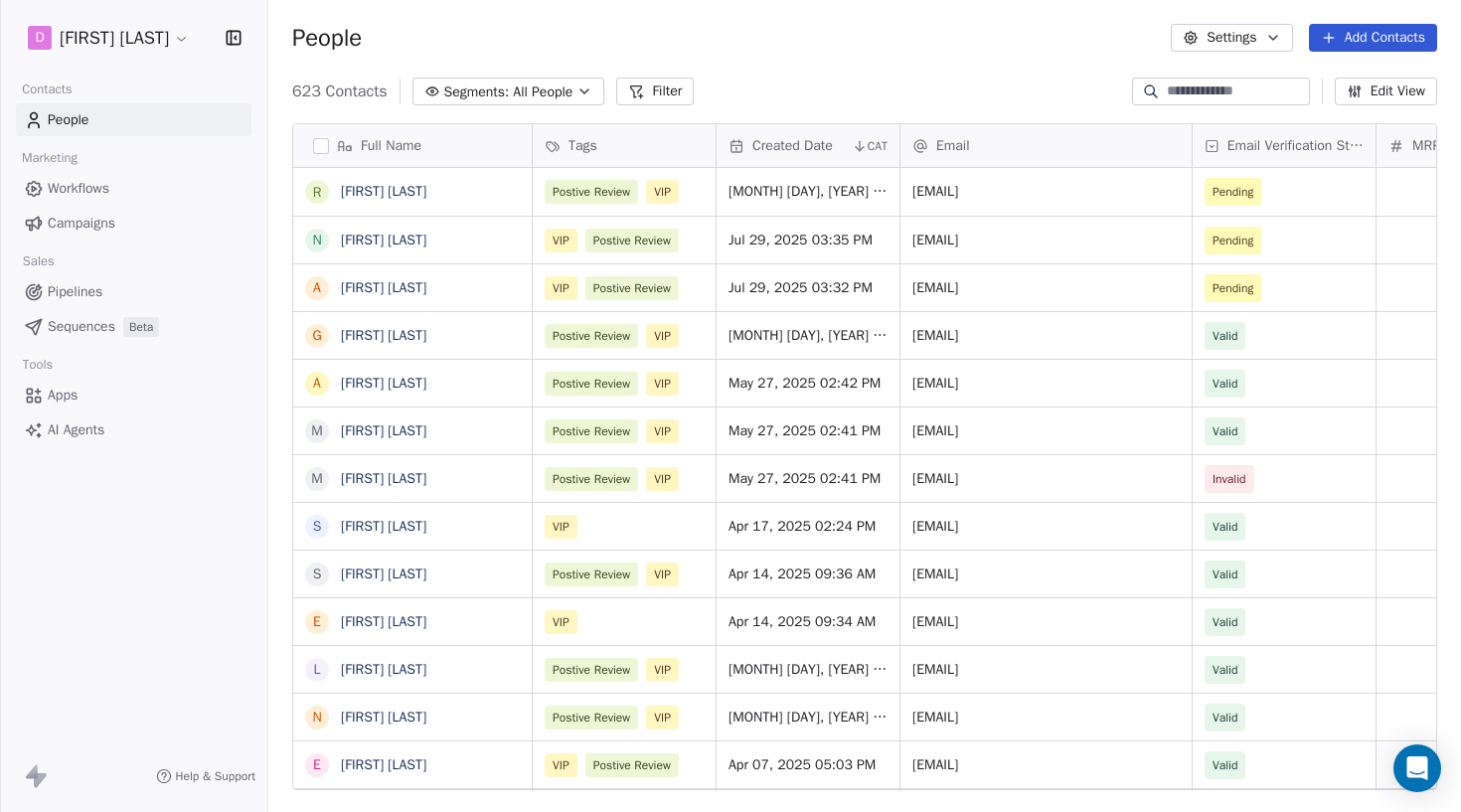 click on "D [FIRST] [LAST] Contacts People Marketing Workflows Campaigns Sales Pipelines Sequences Beta Tools Apps AI Agents Help & Support People Settings Add Contacts 623 Contacts Segments: All People Filter Edit View Tag Add to Sequence Export Full Name r [FIRST] [LAST] N [FIRST] [LAST] A [FIRST] [LAST] G [FIRST] [LAST] a [FIRST] [LAST] m [FIRST] [LAST] m [FIRST] [LAST] s [FIRST] [LAST] S [FIRST] [LAST] E [FIRST] [LAST] L [FIRST] [LAST] N [FIRST] [LAST] E [FIRST] [LAST] R [FIRST] [LAST] G [FIRST] [LAST] A [FIRST] [LAST] M [FIRST] [LAST] M [FIRST] [LAST] M [FIRST] [LAST] A [FIRST] [LAST] P [FIRST] [LAST] C [FIRST] [LAST] M [FIRST] [LAST] D [FIRST] [LAST] S [FIRST] [LAST] A [FIRST] [LAST] M [FIRST] [LAST] S [FIRST] [LAST] F [FIRST] [LAST] S [FIRST] [LAST] S [FIRST] [LAST] S [FIRST] [LAST] S [FIRST] [LAST] Tags Created Date CAT Email Email Verification Status MRR Status Postive Review VIP [MONTH] [DAY], [YEAR] [HOUR]:[MINUTE] [AM/PM] [EMAIL] Pending VIP Postive Review" at bounding box center (730, 406) 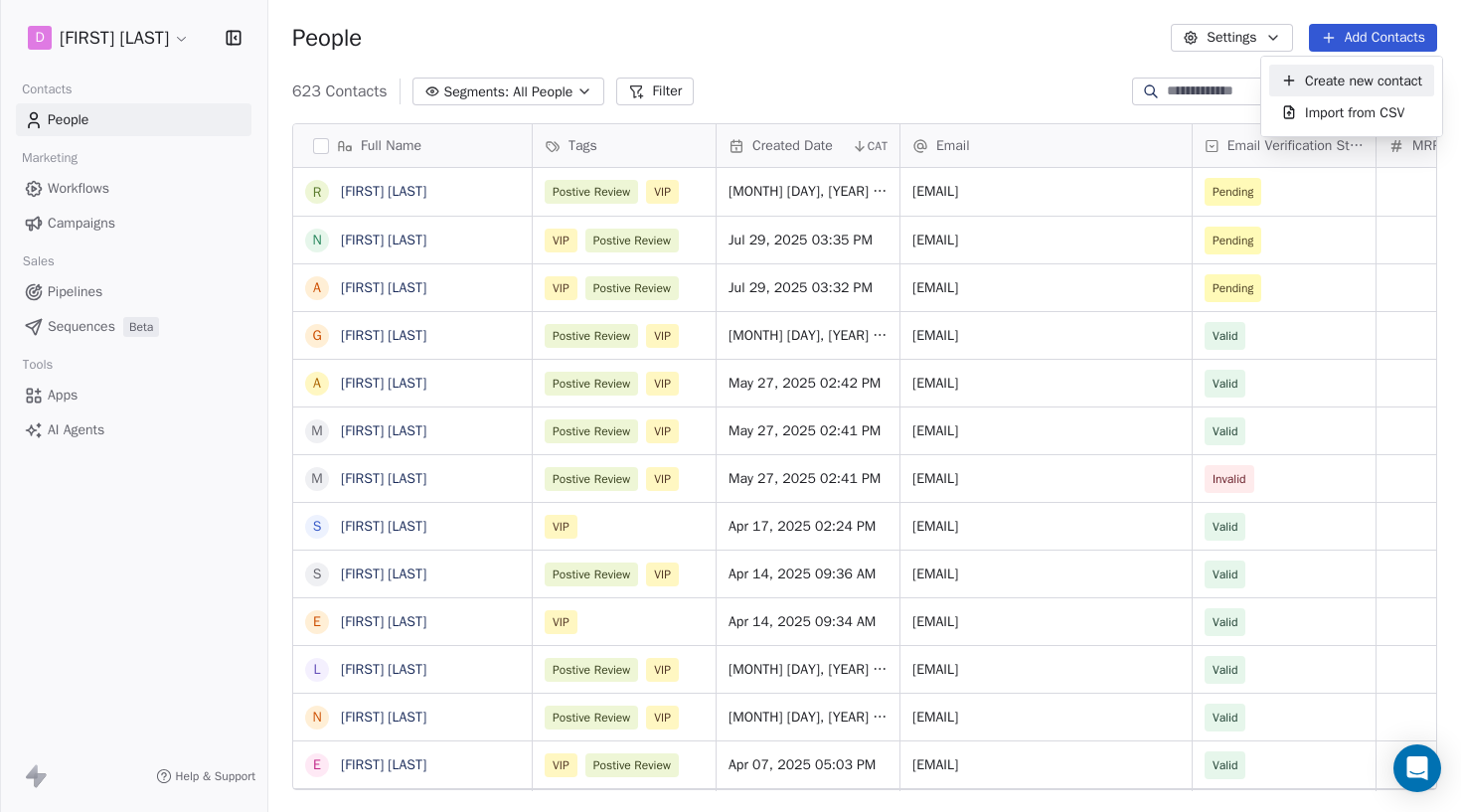click on "D [FIRST] [LAST] Contacts People Marketing Workflows Campaigns Sales Pipelines Sequences Beta Tools Apps AI Agents Help & Support People Settings Add Contacts 623 Contacts Segments: All People Filter Edit View Tag Add to Sequence Export Full Name r [FIRST] [LAST] N [FIRST] [LAST] A [FIRST] [LAST] G [FIRST] [LAST] a [FIRST] [LAST] m [FIRST] [LAST] m [FIRST] [LAST] s [FIRST] [LAST] S [FIRST] [LAST] E [FIRST] [LAST] L [FIRST] [LAST] N [FIRST] [LAST] E [FIRST] [LAST] R [FIRST] [LAST] G [FIRST] [LAST] A [FIRST] [LAST] M [FIRST] [LAST] M [FIRST] [LAST] M [FIRST] [LAST] A [FIRST] [LAST] P [FIRST] [LAST] C [FIRST] [LAST] M [FIRST] [LAST] D [FIRST] [LAST] S [FIRST] [LAST] A [FIRST] [LAST] M [FIRST] [LAST] S [FIRST] [LAST] F [FIRST] [LAST] S [FIRST] [LAST] S [FIRST] [LAST] S [FIRST] [LAST] S [FIRST] [LAST] Tags Created Date CAT Email Email Verification Status MRR Status Postive Review VIP [MONTH] [DAY], [YEAR] [HOUR]:[MINUTE] [AM/PM] [EMAIL] Pending VIP Postive Review" at bounding box center (730, 406) 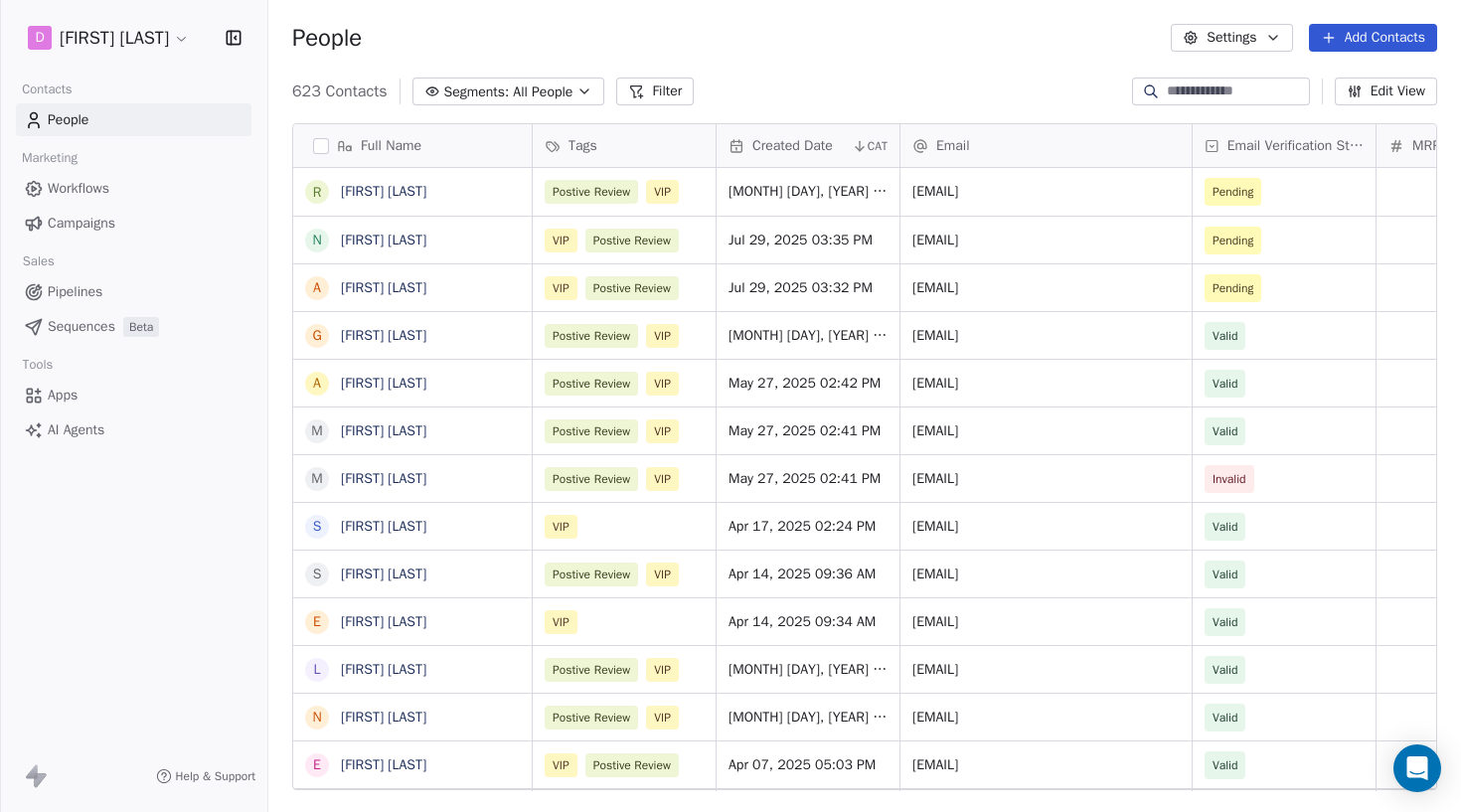 click on "Add Contacts" at bounding box center [1373, 38] 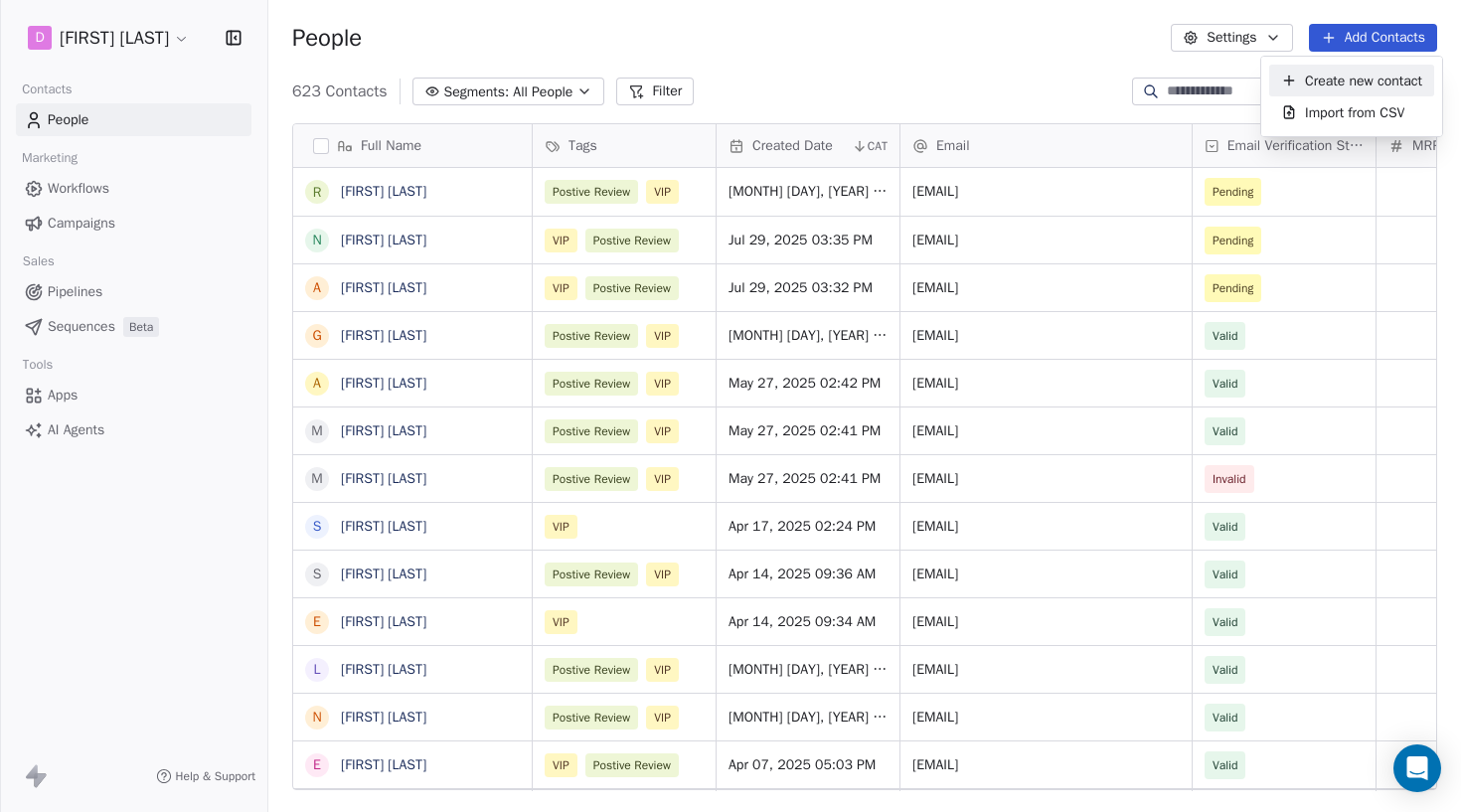 click on "Create new contact" at bounding box center [1364, 81] 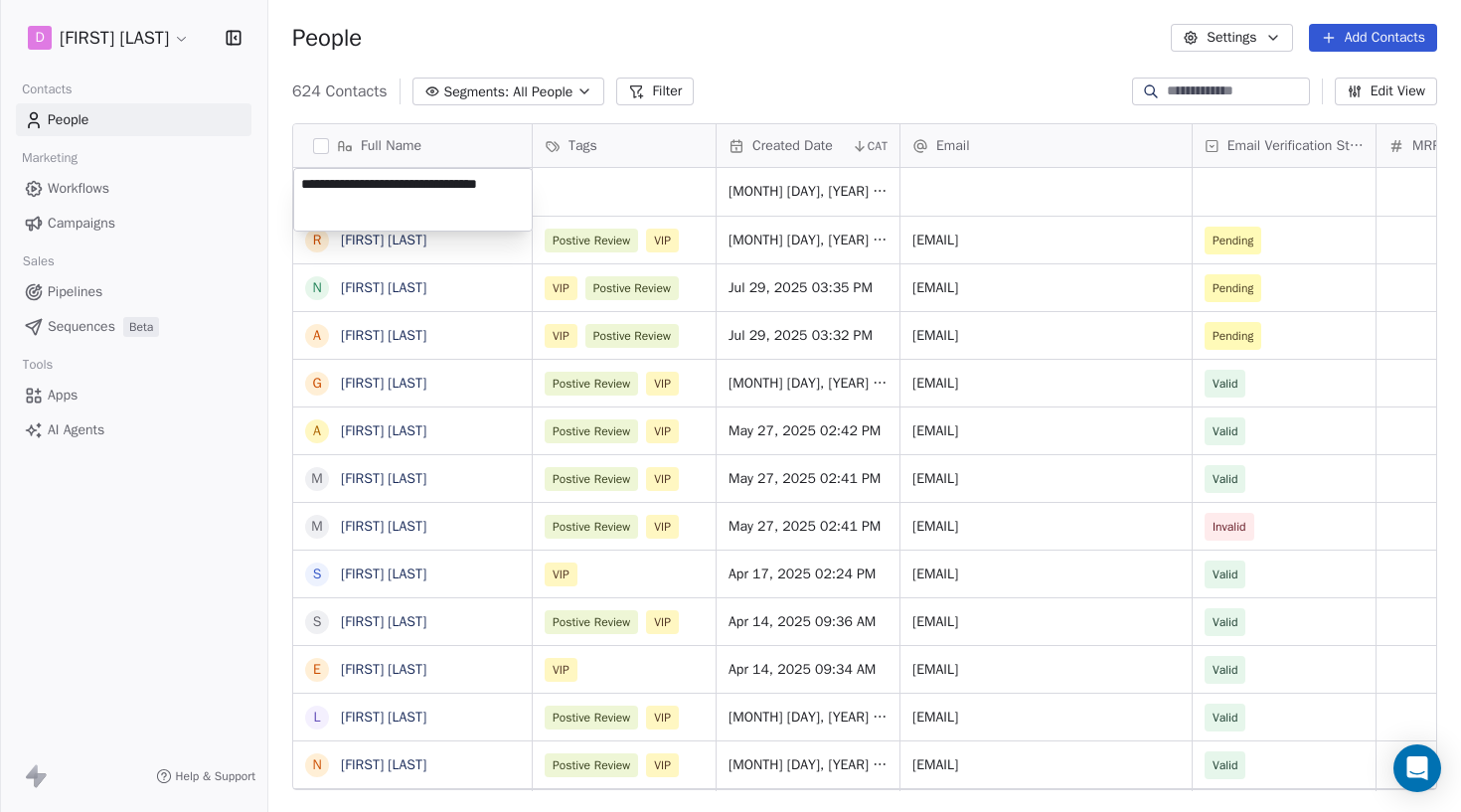 drag, startPoint x: 421, startPoint y: 183, endPoint x: 448, endPoint y: 240, distance: 63.07139 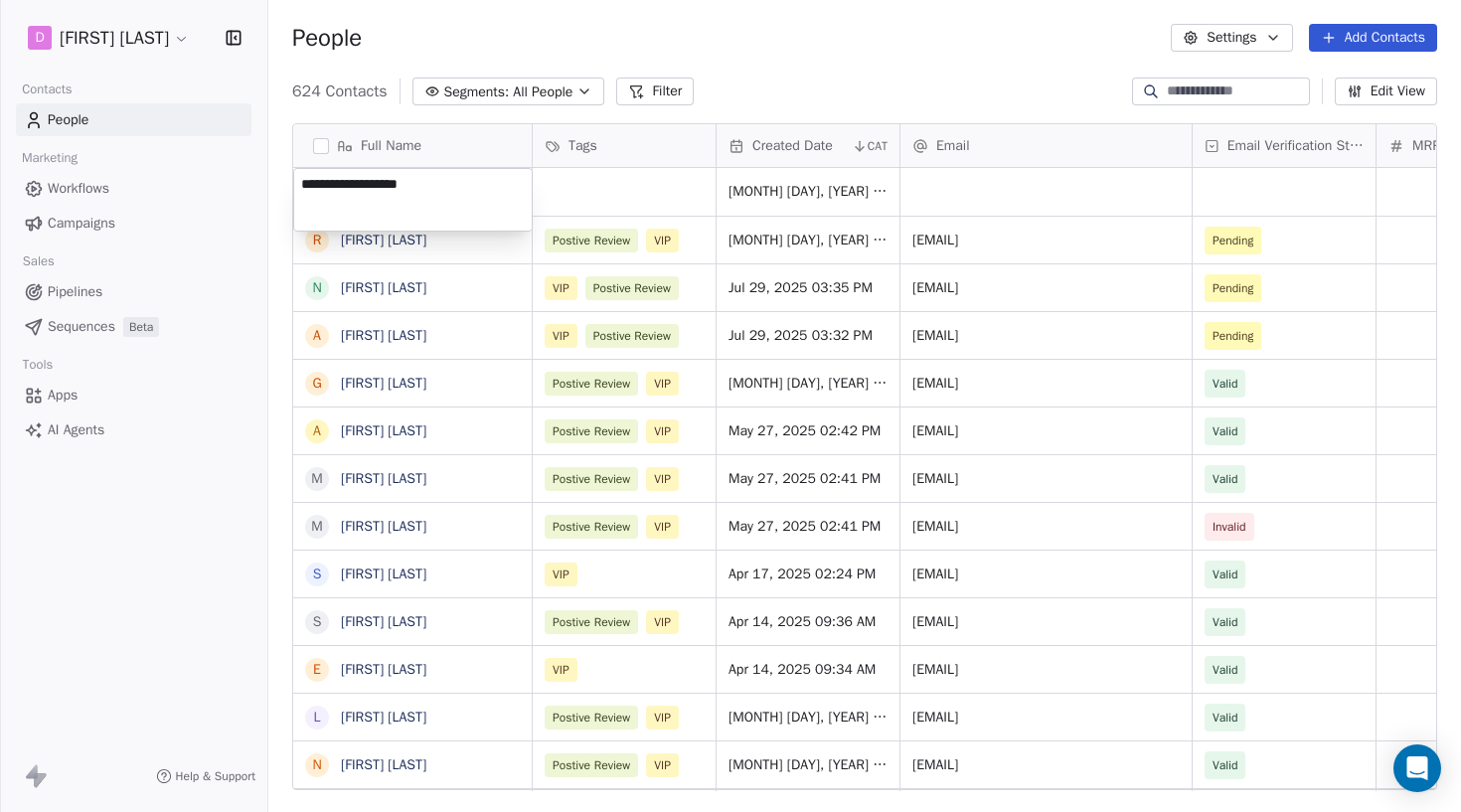 click on "**********" at bounding box center (412, 200) 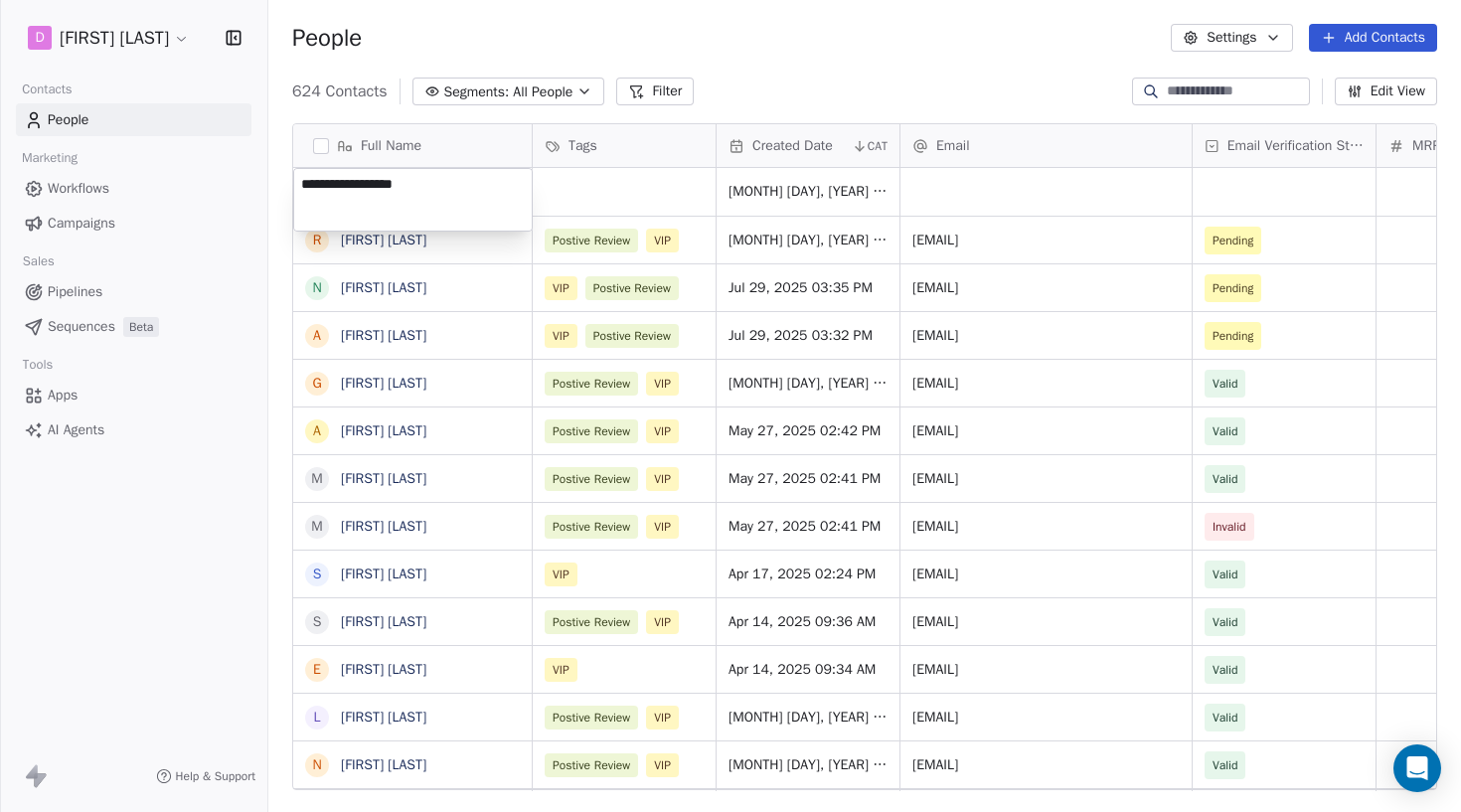 type on "**********" 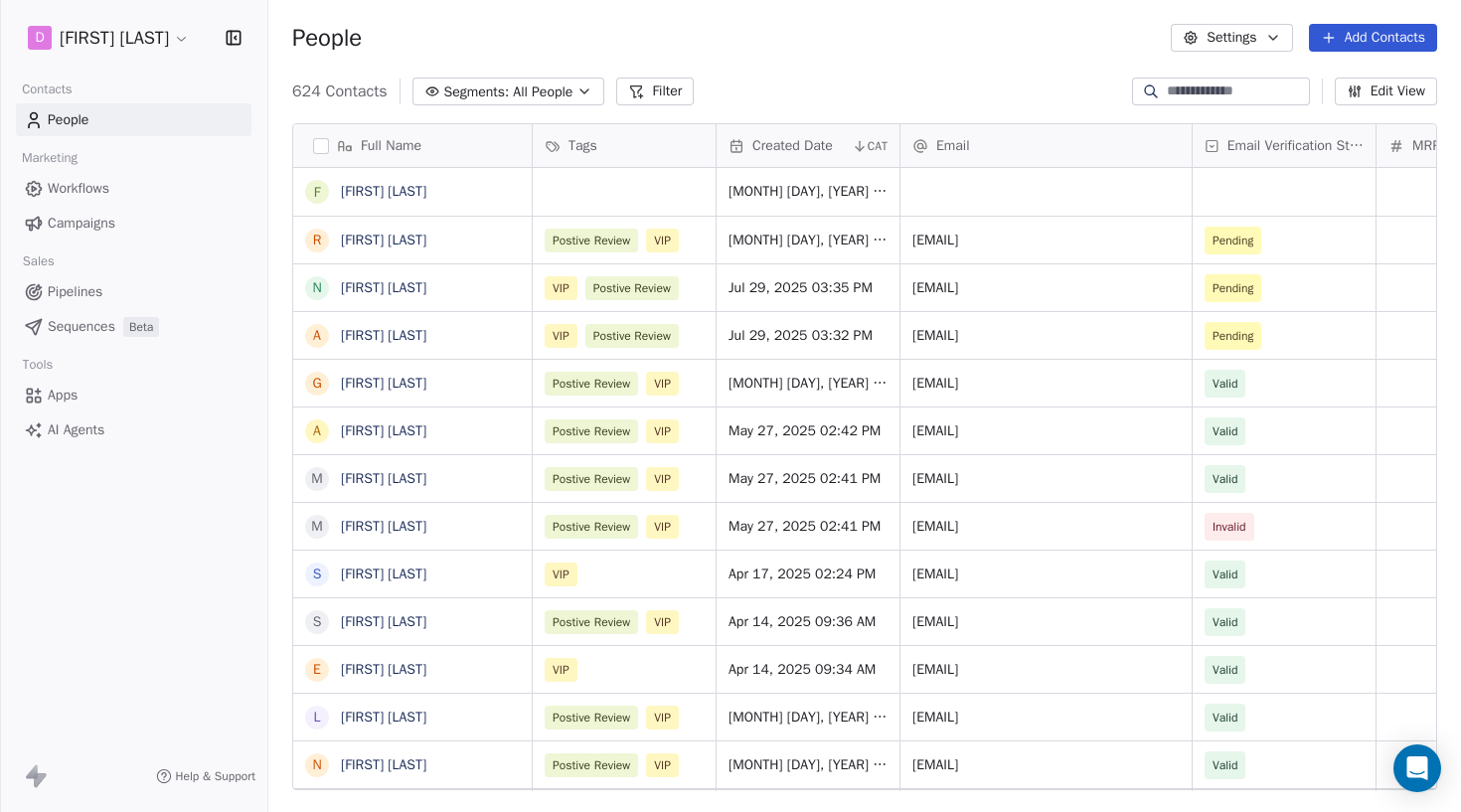 click on "D [FIRST] [LAST] Contacts People Marketing Workflows Campaigns Sales Pipelines Sequences Beta Tools Apps AI Agents Help & Support People Settings Add Contacts 624 Contacts Segments: All People Filter Edit View Tag Add to Sequence Export Full Name f [FIRST] [LAST] r [FIRST] [LAST] N [FIRST] [LAST] A [FIRST] [LAST] G [FIRST] [LAST] a [FIRST] [LAST] m [FIRST] [LAST] m [FIRST] [LAST] s [FIRST] [LAST] S [FIRST] [LAST] E [FIRST] [LAST] L [FIRST] [LAST] N [FIRST] [LAST] E [FIRST] [LAST] R [FIRST] [LAST] G [FIRST] [LAST] A [FIRST] [LAST] M [FIRST] [LAST] M [FIRST] [LAST] M [FIRST] [LAST] A [FIRST] [LAST] P [FIRST] [LAST] C [FIRST] [LAST] M [FIRST] [LAST] D [FIRST] [LAST] S [FIRST] [LAST] A [FIRST] [LAST] M [FIRST] [LAST] S [FIRST] [LAST] F [FIRST] [LAST] S [FIRST] [LAST] S [FIRST] [LAST] S [FIRST] [LAST] S [FIRST] [LAST] Tags Created Date CAT Email Email Verification Status MRR Status [MONTH] [DAY], [YEAR] [HOUR]:[MINUTE] [AM/PM] Postive Review VIP [MONTH] [DAY], [YEAR] [HOUR]:[MINUTE] [AM/PM] [EMAIL]" at bounding box center (730, 406) 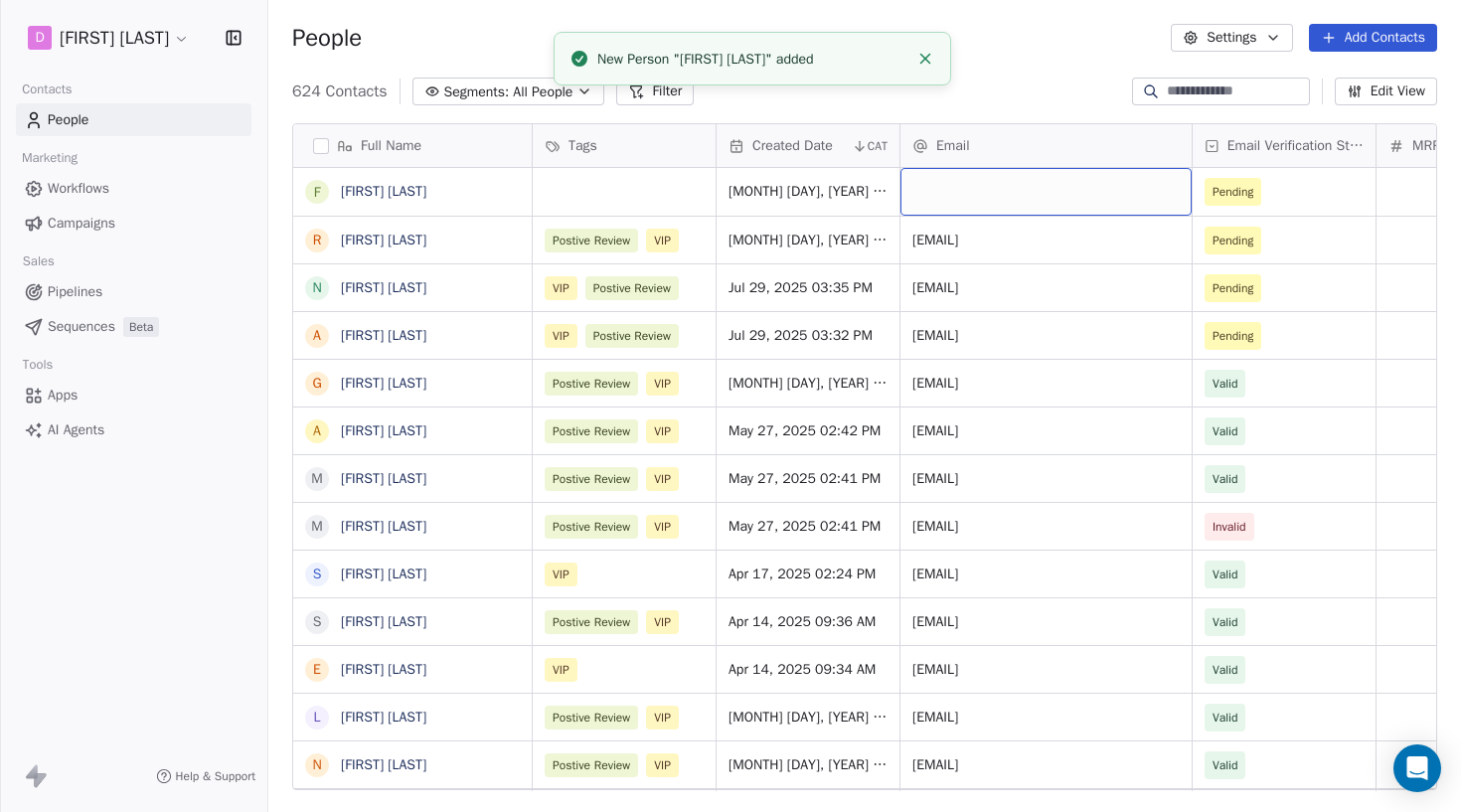 click at bounding box center (1046, 192) 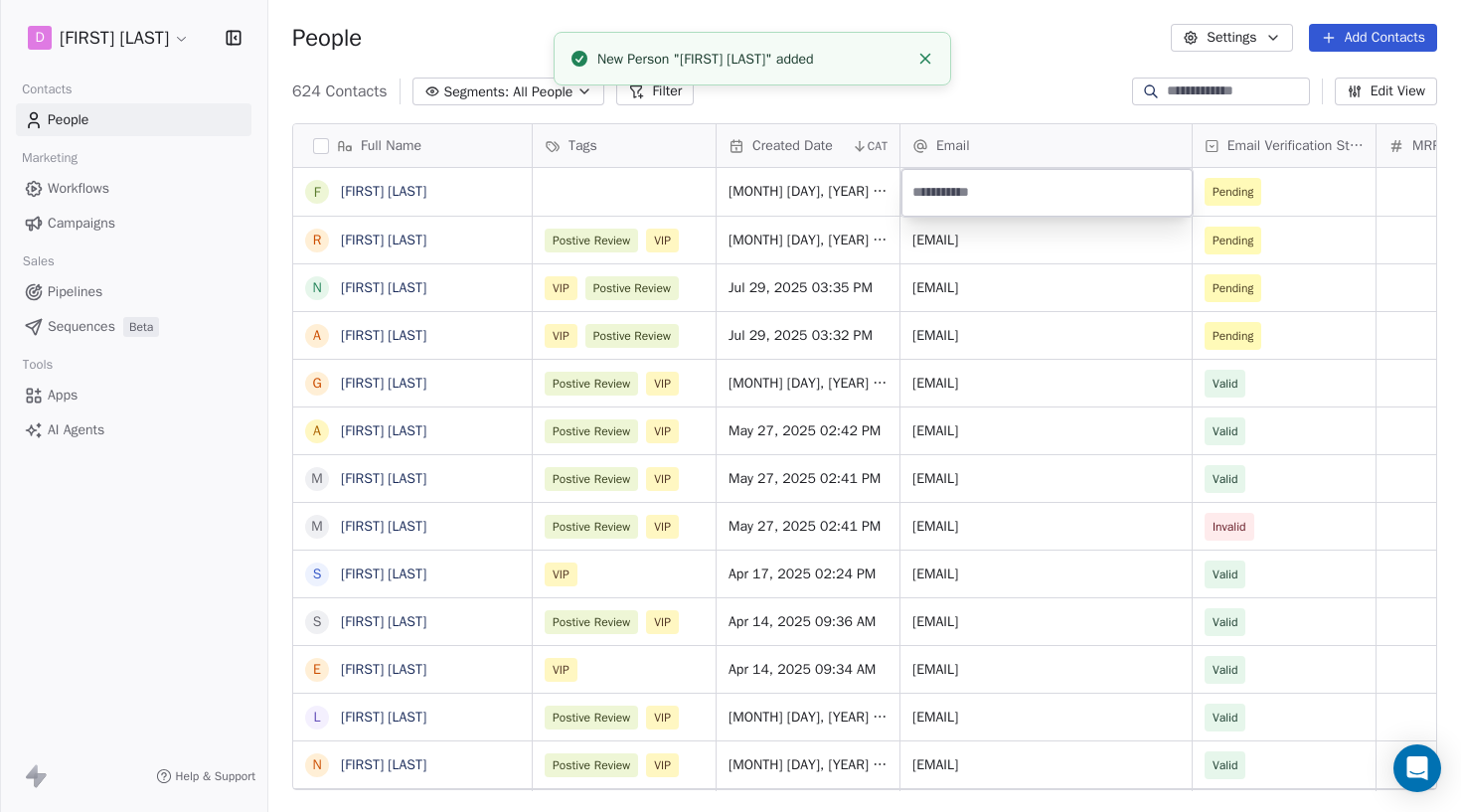 type on "**********" 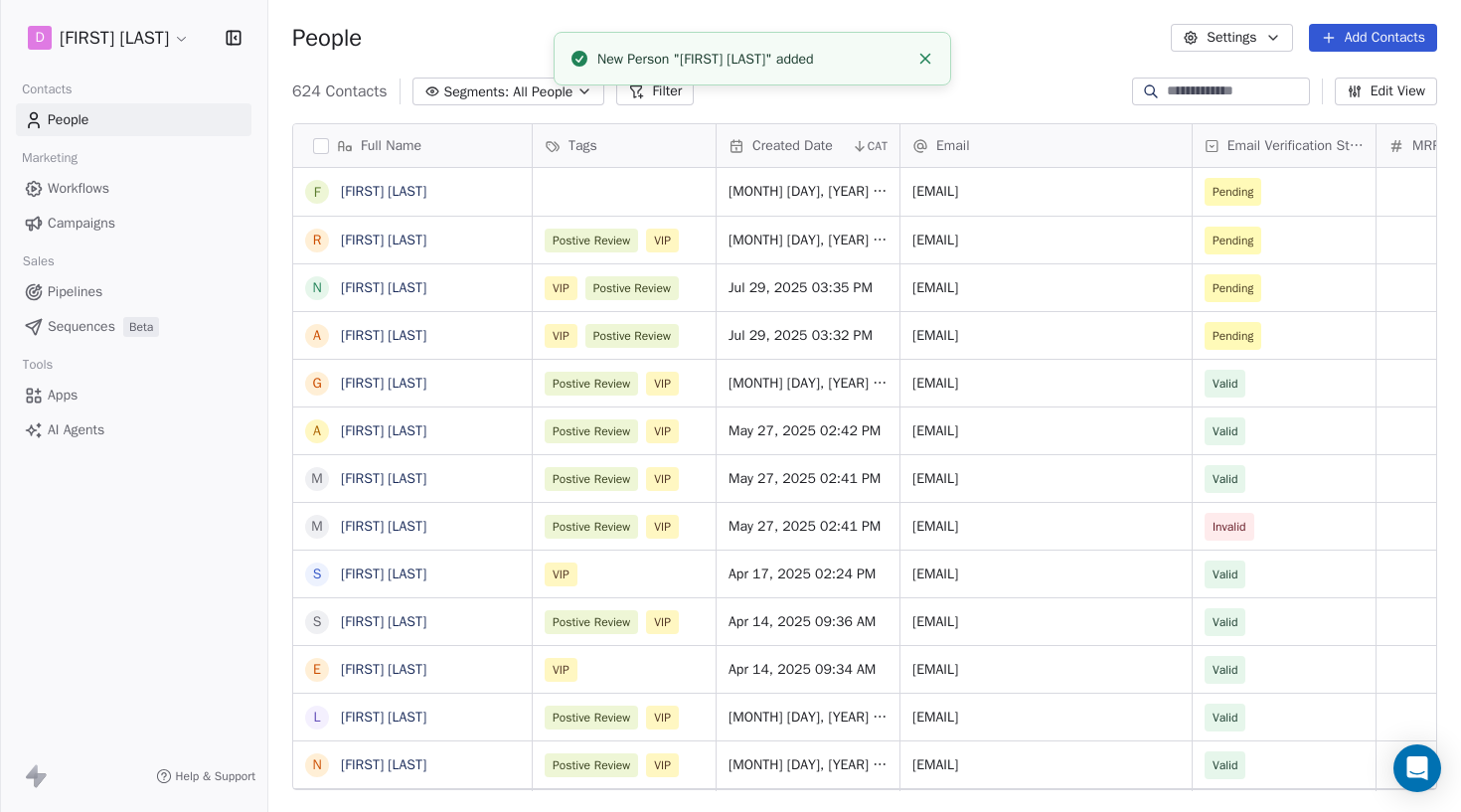 click on "D [FIRST] [LAST] Contacts People Marketing Workflows Campaigns Sales Pipelines Sequences Beta Tools Apps AI Agents Help & Support People Settings Add Contacts 624 Contacts Segments: All People Filter Edit View Tag Add to Sequence Export Full Name f [FIRST] [LAST] r [FIRST] [LAST] N [FIRST] [LAST] A [FIRST] [LAST] G [FIRST] [LAST] a [FIRST] [LAST] m [FIRST] [LAST] m [FIRST] [LAST] s [FIRST] [LAST] S [FIRST] [LAST] E [FIRST] [LAST] L [FIRST] [LAST] N [FIRST] [LAST] E [FIRST] [LAST] R [FIRST] [LAST] G [FIRST] [LAST] A [FIRST] [LAST] M [FIRST] [LAST] M [FIRST] [LAST] M [FIRST] [LAST] A [FIRST] [LAST] P [FIRST] [LAST] C [FIRST] [LAST] M [FIRST] [LAST] D [FIRST] [LAST] S [FIRST] [LAST] A [FIRST] [LAST] M [FIRST] [LAST] S [FIRST] [LAST] F [FIRST] [LAST] S [FIRST] [LAST] S [FIRST] [LAST] S [FIRST] [LAST] S [FIRST] [LAST] Tags Created Date CAT Email Email Verification Status MRR Status Aug 08, 2025 03:27 PM [EMAIL] Pending Postive Review VIP Pending VIP" at bounding box center (730, 406) 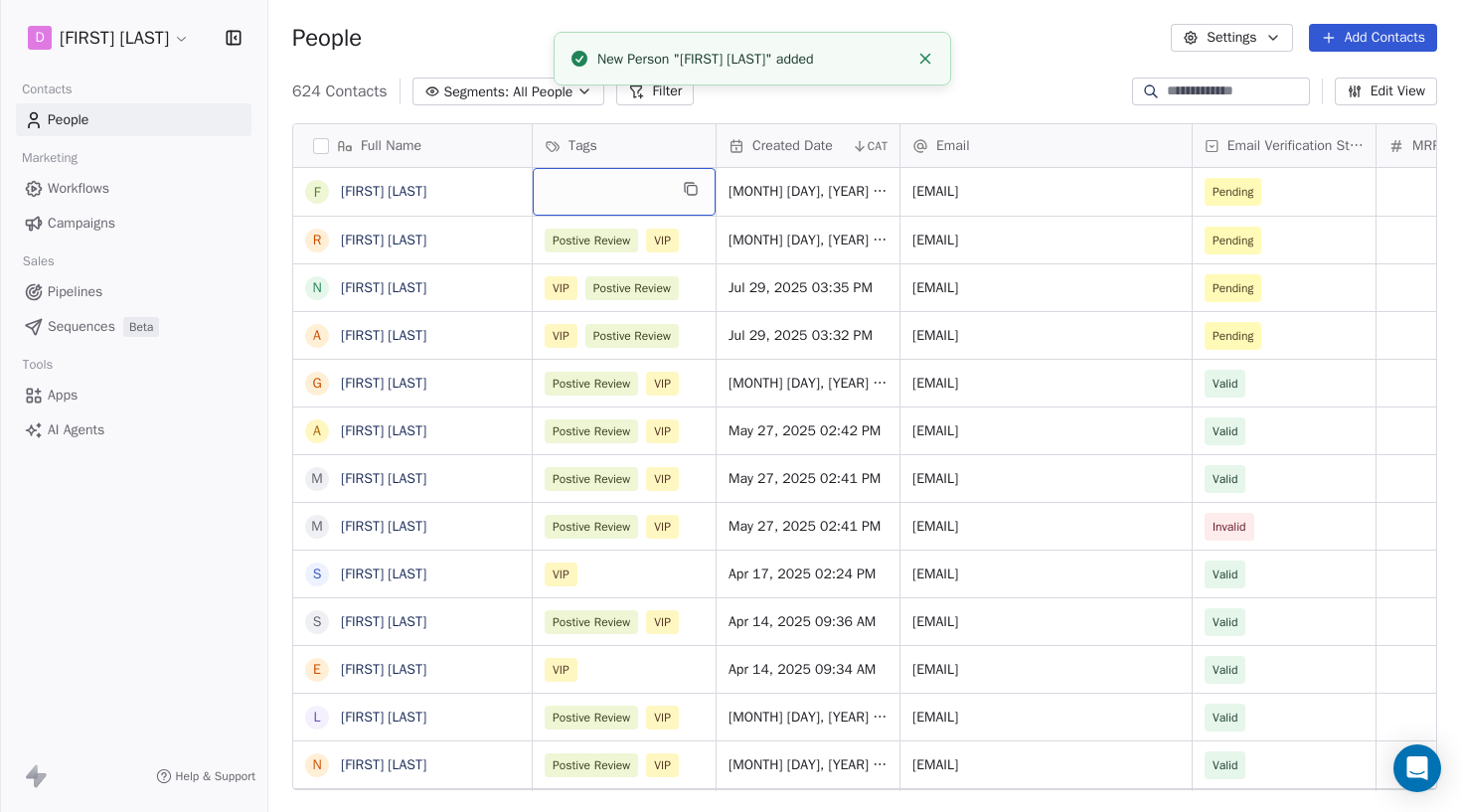 click at bounding box center [624, 192] 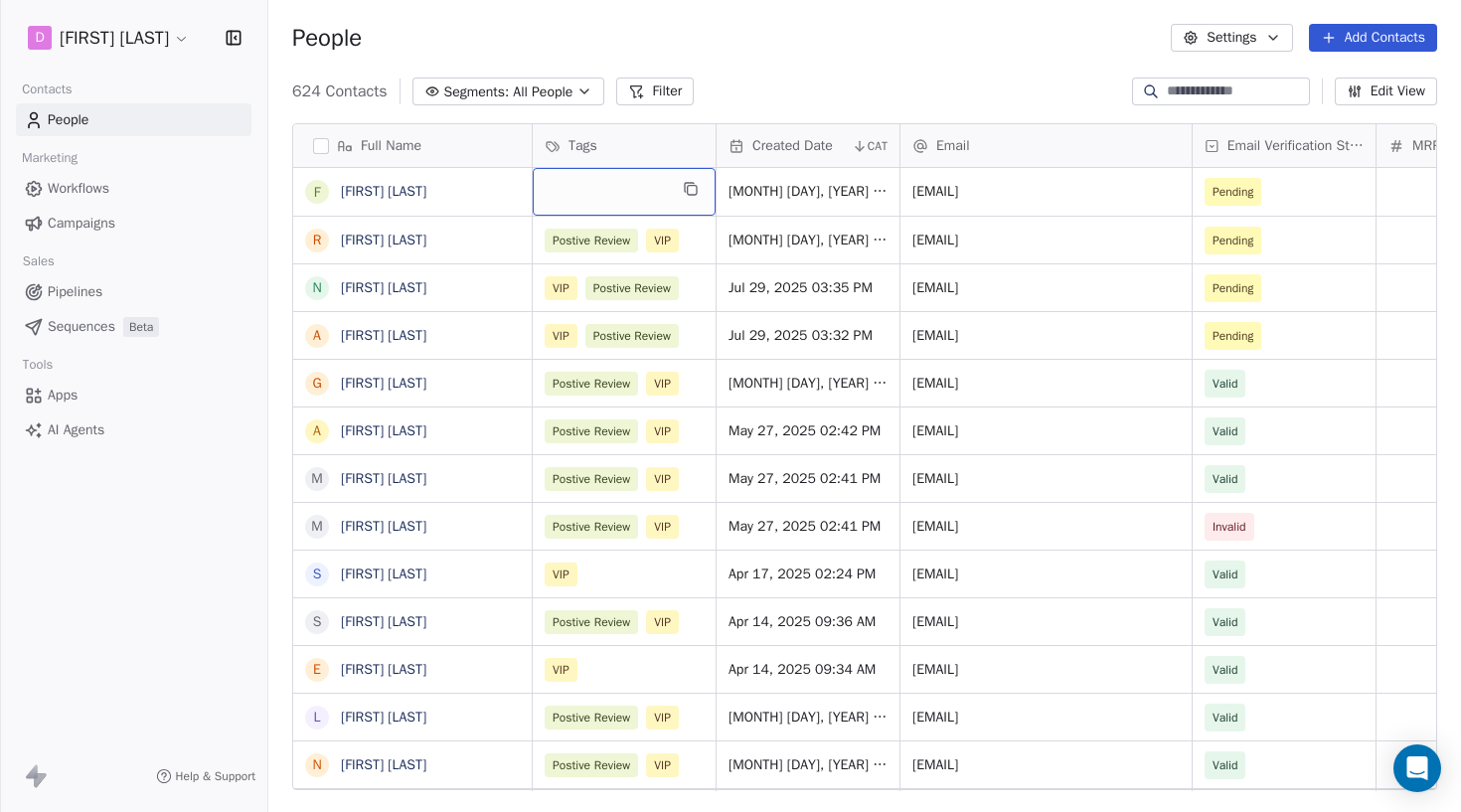 click at bounding box center [624, 192] 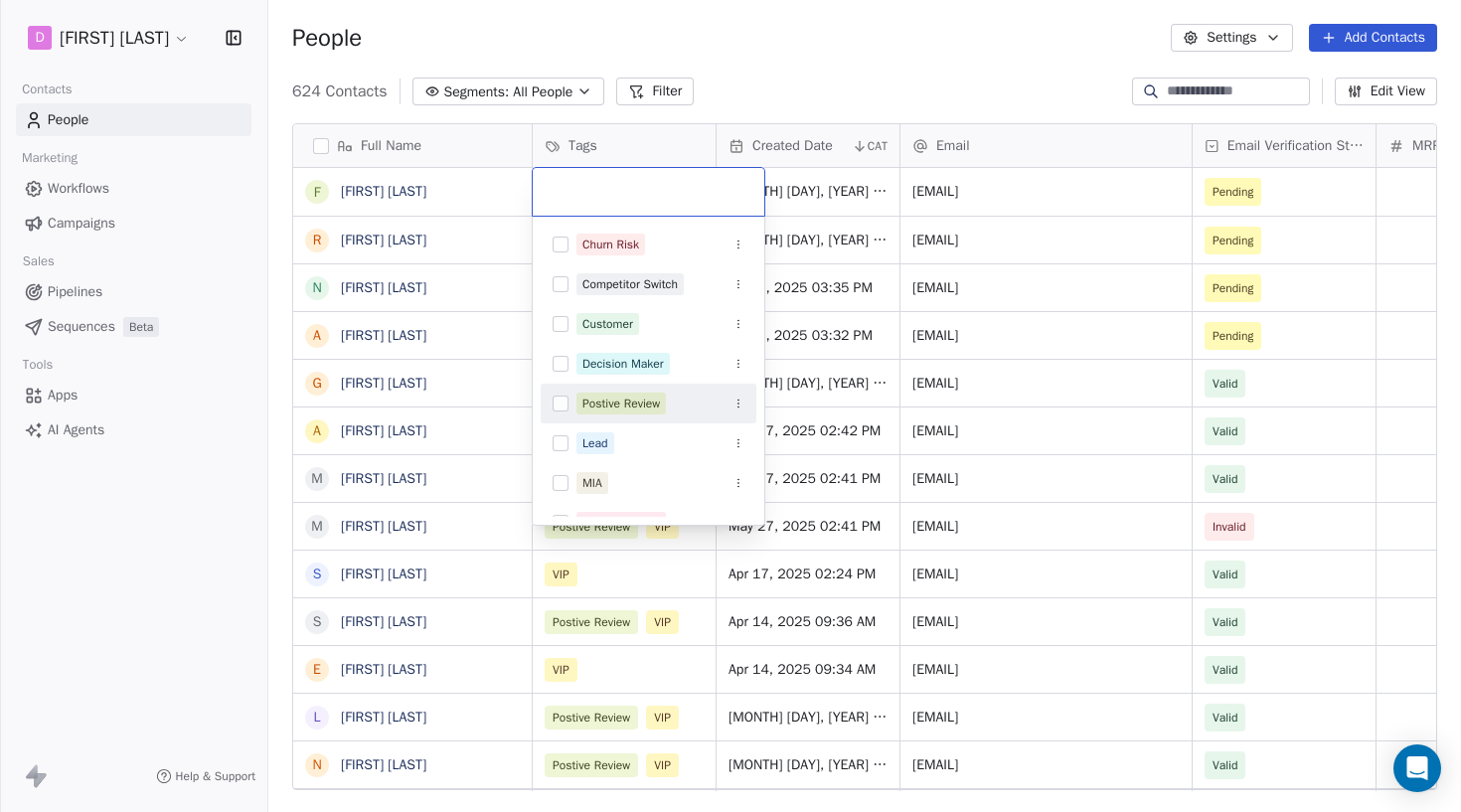 click on "Postive Review" at bounding box center [621, 404] 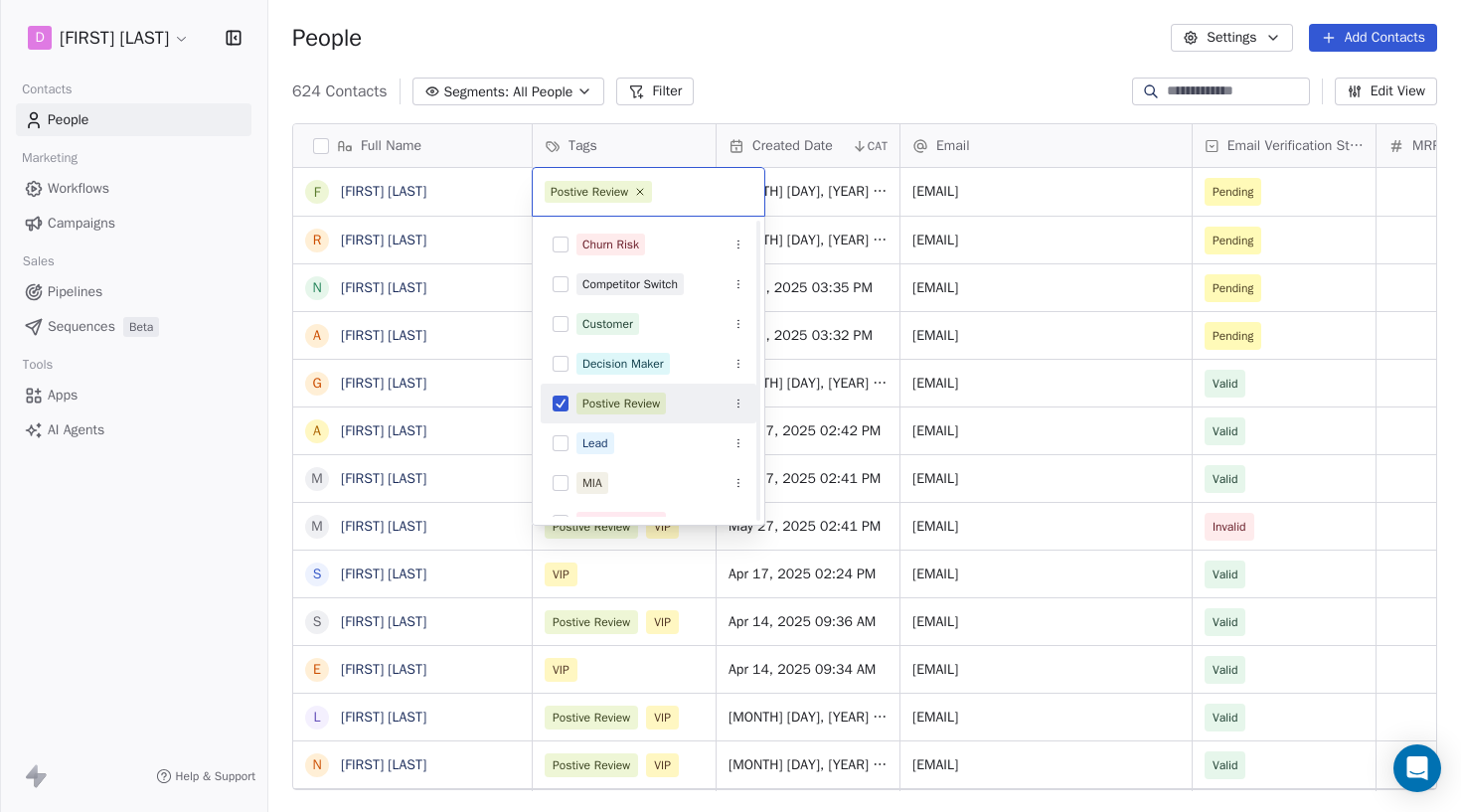 scroll, scrollTop: 102, scrollLeft: 0, axis: vertical 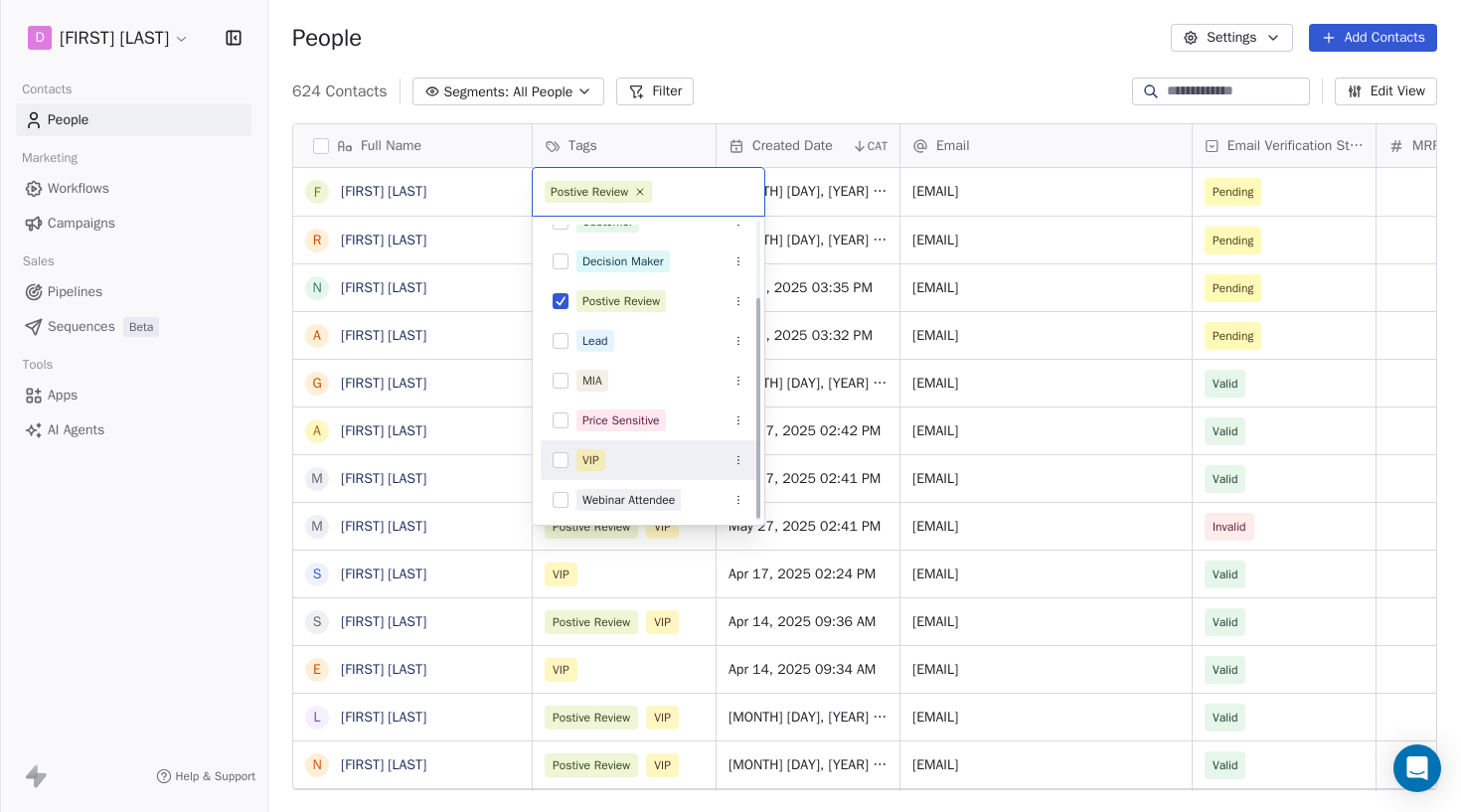 click on "VIP" at bounding box center [660, 460] 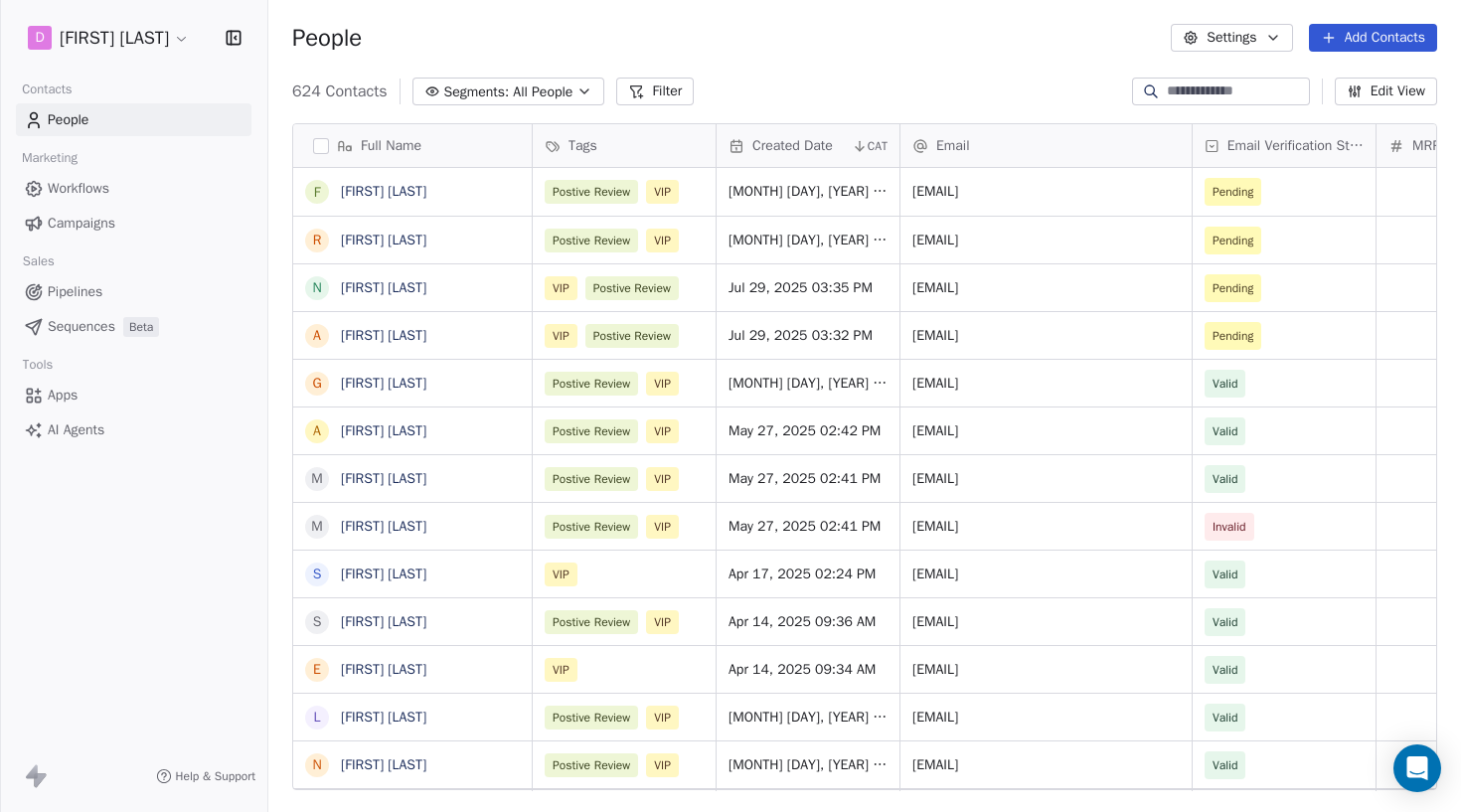 click on "D [FIRST] [LAST] Contacts People Marketing Workflows Campaigns Sales Pipelines Sequences Beta Tools Apps AI Agents Help & Support People Settings Add Contacts 624 Contacts Segments: All People Filter Edit View Tag Add to Sequence Export Full Name f [FIRST] [LAST] r [FIRST] [LAST] N [FIRST] [LAST] A [FIRST] [LAST] G [FIRST] [LAST] a [FIRST] [LAST] m [FIRST] [LAST] m [FIRST] [LAST] s [FIRST] [LAST] S [FIRST] [LAST] E [FIRST] [LAST] L [FIRST] [LAST] N [FIRST] [LAST] E [FIRST] [LAST] R [FIRST] [LAST] G [FIRST] [LAST] A [FIRST] [LAST] M [FIRST] [LAST] M [FIRST] [LAST] M [FIRST] [LAST] A [FIRST] [LAST] P [FIRST] [LAST] C [FIRST] [LAST] M [FIRST] [LAST] D [FIRST] [LAST] S [FIRST] [LAST] A [FIRST] [LAST] M [FIRST] [LAST] S [FIRST] [LAST] F [FIRST] [LAST] S [FIRST] [LAST] S [FIRST] [LAST] S [FIRST] [LAST] S [FIRST] [LAST] Tags Created Date CAT Email Email Verification Status MRR Status Postive Review VIP Aug 08, 2025 03:27 PM [EMAIL] Pending VIP Pending" at bounding box center [730, 406] 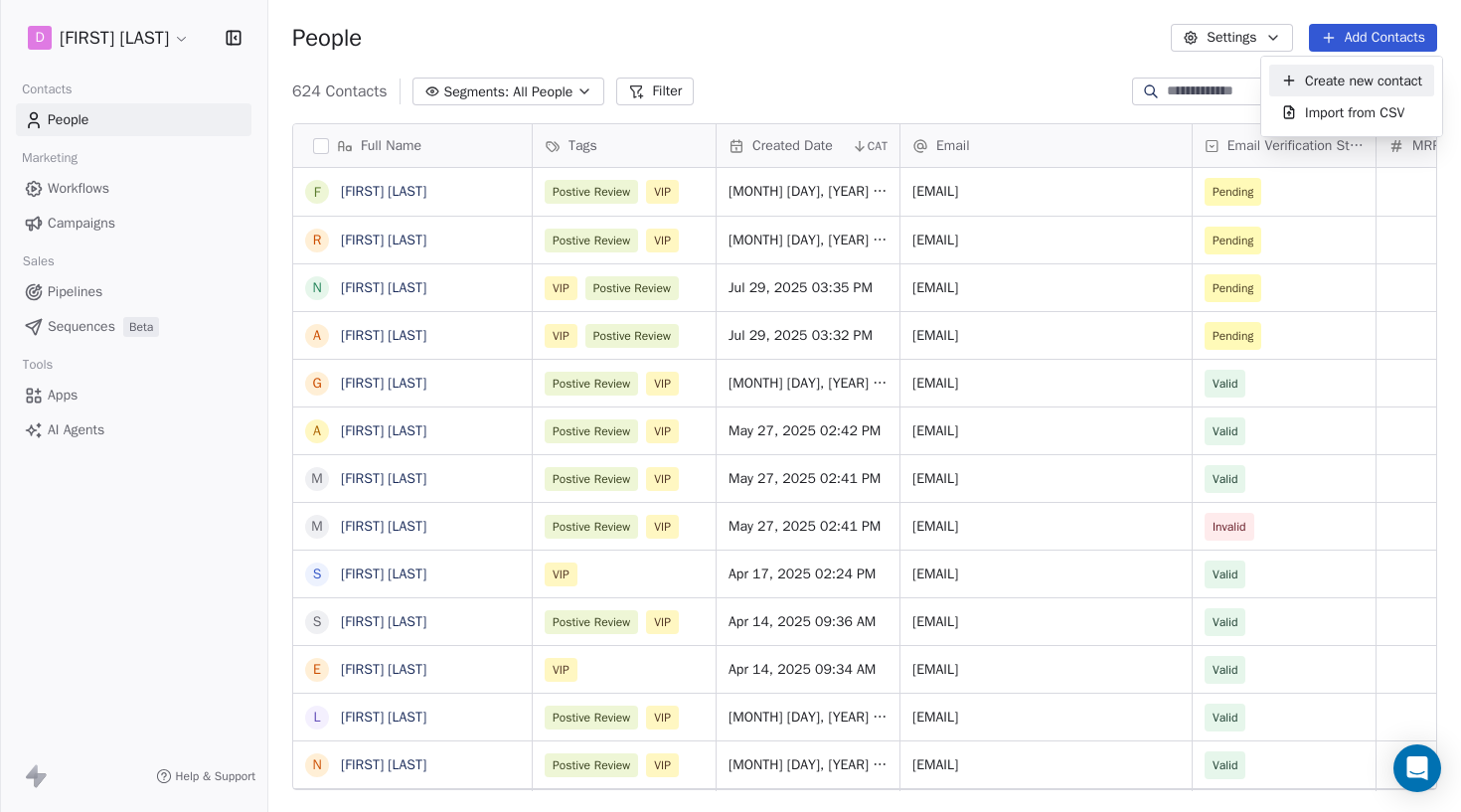 click on "Create new contact" at bounding box center [1364, 81] 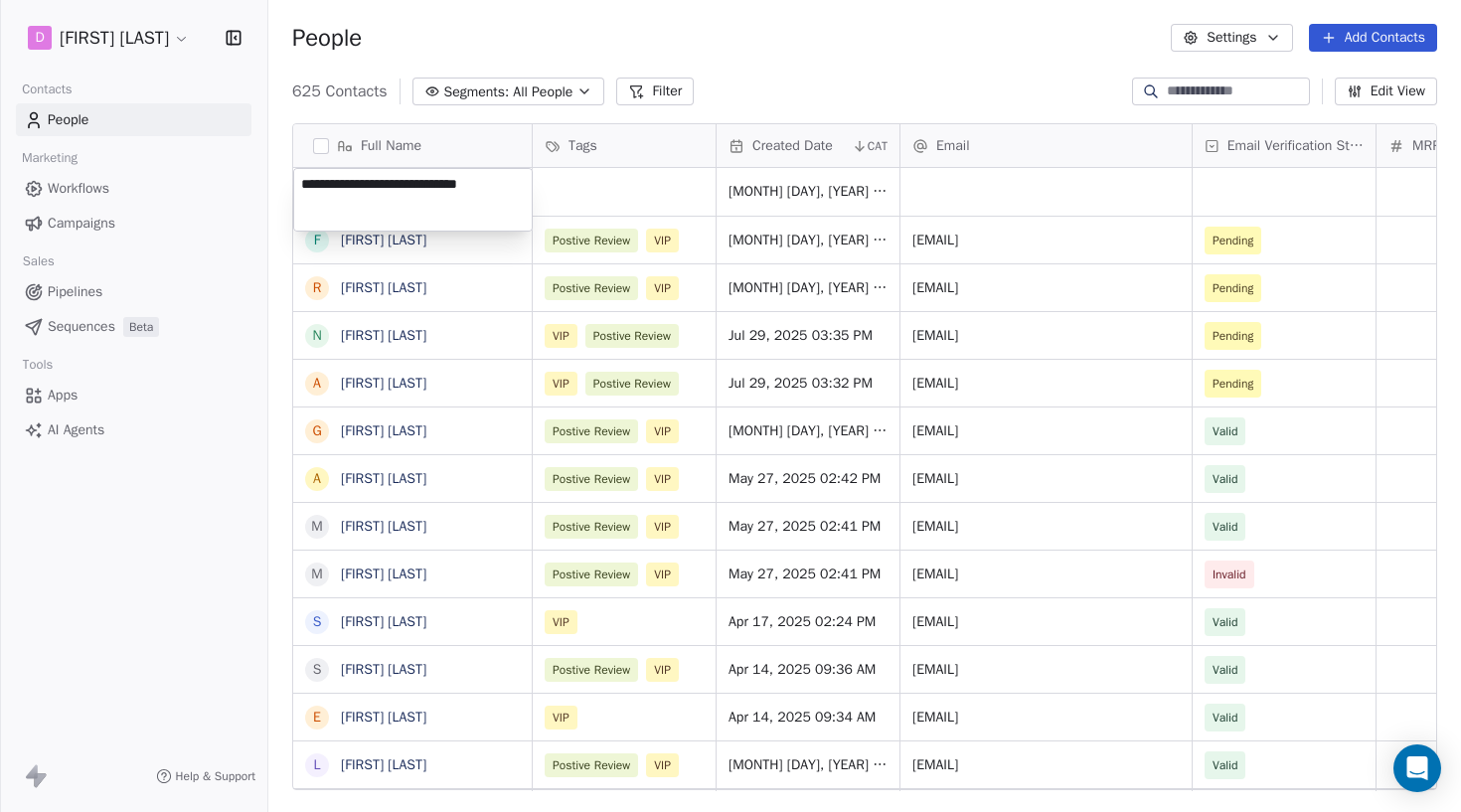 drag, startPoint x: 411, startPoint y: 184, endPoint x: 476, endPoint y: 286, distance: 120.9504 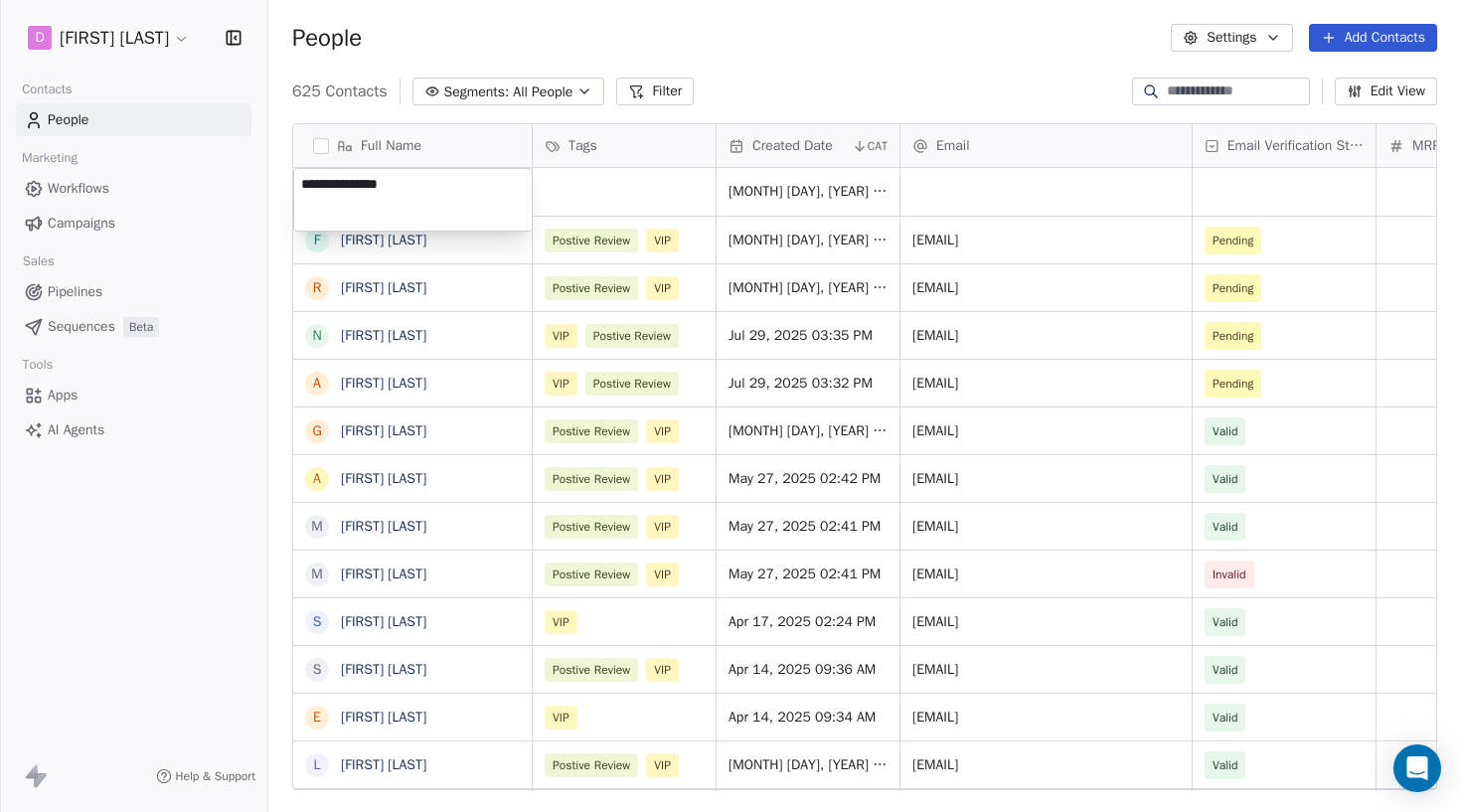 click on "**********" at bounding box center [412, 200] 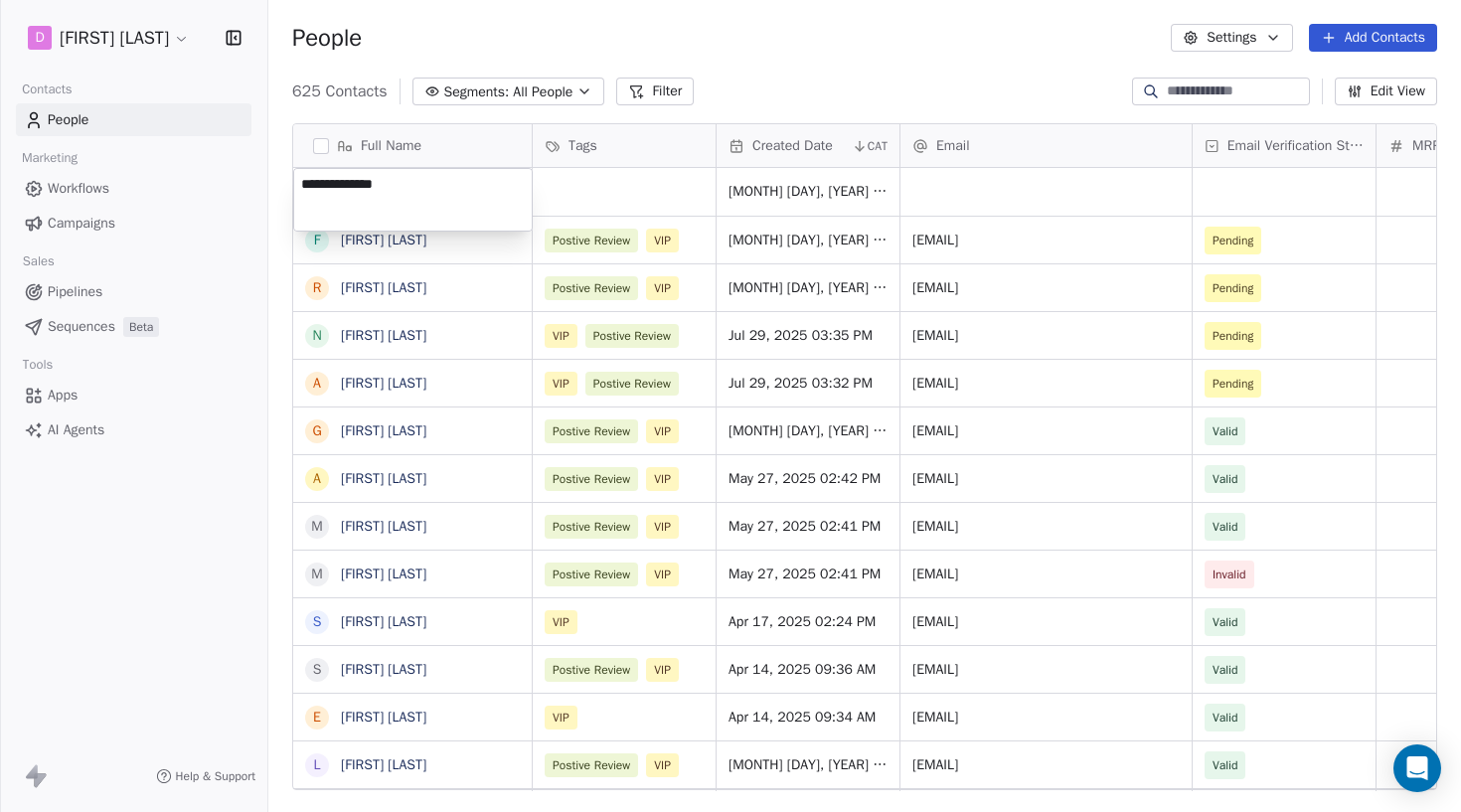 type on "**********" 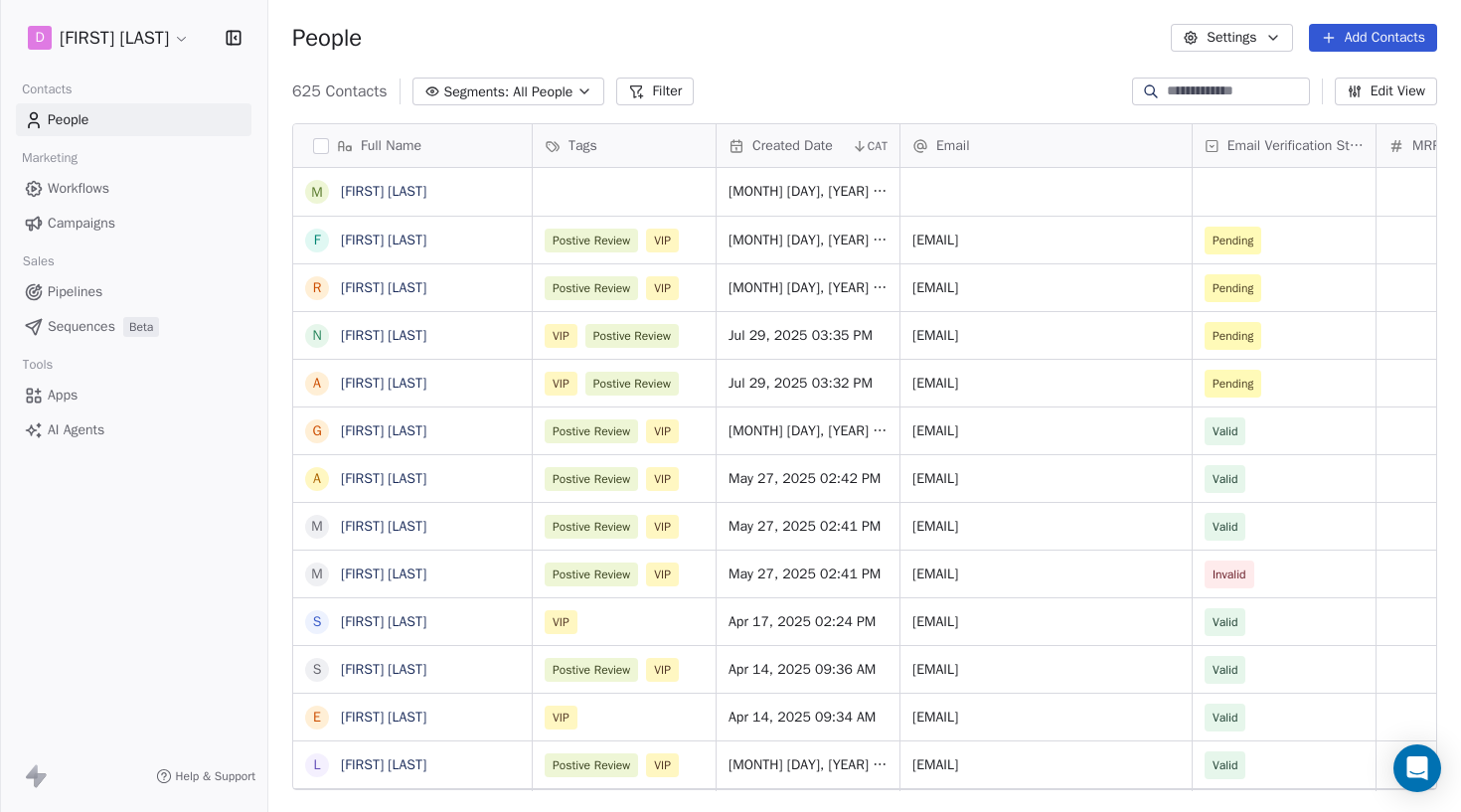 click on "D [FIRST] [LAST] Contacts People Marketing Workflows Campaigns Sales Pipelines Sequences Beta Tools Apps AI Agents Help & Support People Settings Add Contacts 625 Contacts Segments: All People Filter Edit View Tag Add to Sequence Export Full Name m [FIRST] [LAST] f [FIRST] [LAST] r [FIRST] [LAST] N [FIRST] [LAST] A [FIRST] [LAST] G [FIRST] [LAST] a [FIRST] [LAST] m [FIRST] [LAST] m [FIRST] [LAST] s [FIRST] [LAST] S [FIRST] [LAST] E [FIRST] [LAST] L [FIRST] [LAST] N [FIRST] [LAST] E [FIRST] [LAST] R [FIRST] [LAST] G [FIRST] [LAST] A [FIRST] [LAST] M [FIRST] [LAST] M [FIRST] [LAST] M [FIRST] [LAST] A [FIRST] [LAST] P [FIRST] [LAST] C [FIRST] [LAST] M [FIRST] [LAST] D [FIRST] [LAST] S [FIRST] [LAST] A [FIRST] [LAST] M [FIRST] [LAST] S [FIRST] [LAST] F [FIRST] [LAST] S [FIRST] [LAST] S [FIRST] [LAST] S [FIRST] [LAST] Tags Created Date CAT Email Email Verification Status MRR Status [MONTH] [DAY], [YEAR] [HOUR]:[MINUTE] [AM/PM] Postive Review VIP [MONTH] [DAY], [YEAR] [HOUR]:[MINUTE] [AM/PM] Pending Postive Review VIP VIP" at bounding box center [730, 406] 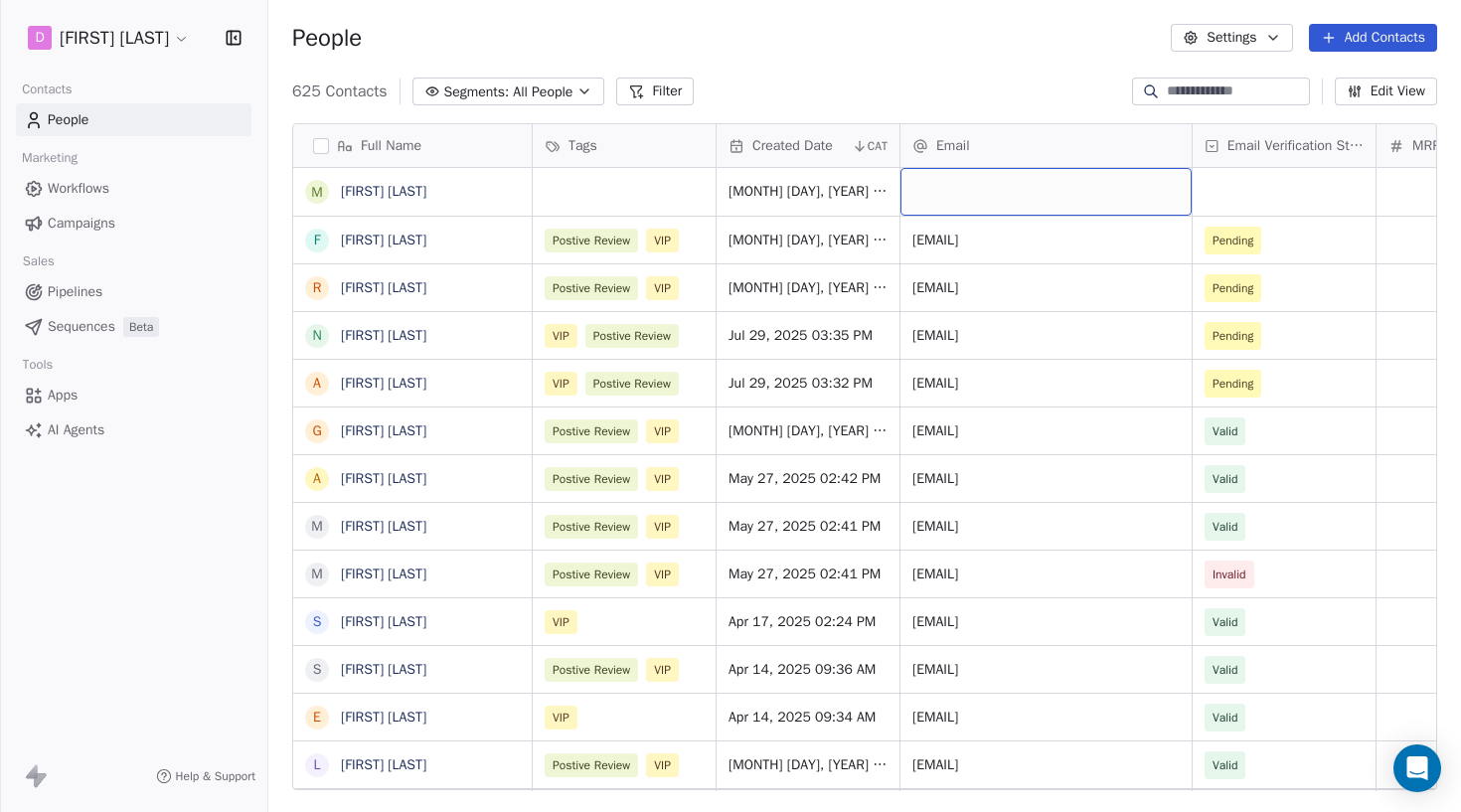 click at bounding box center [1046, 192] 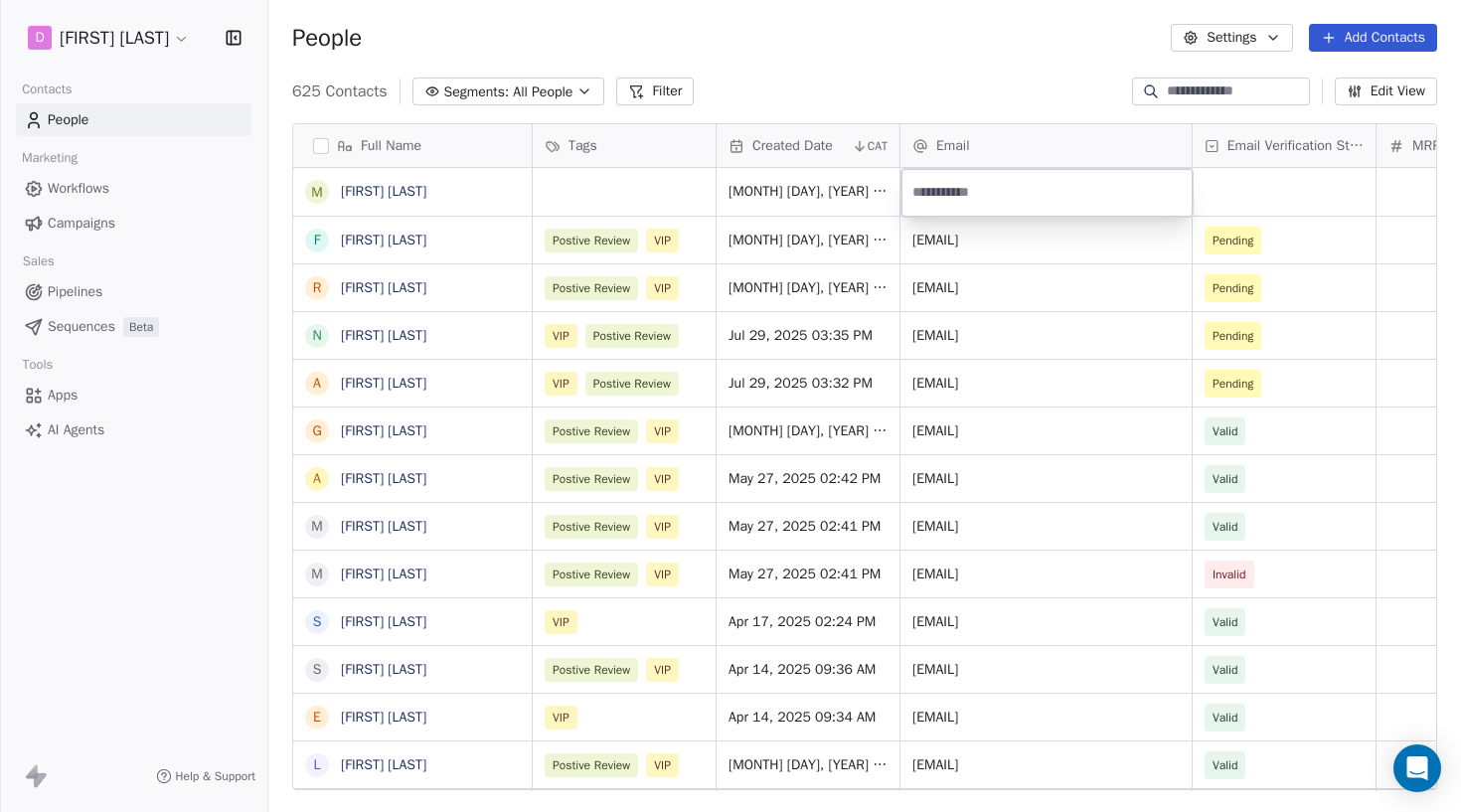 type on "**********" 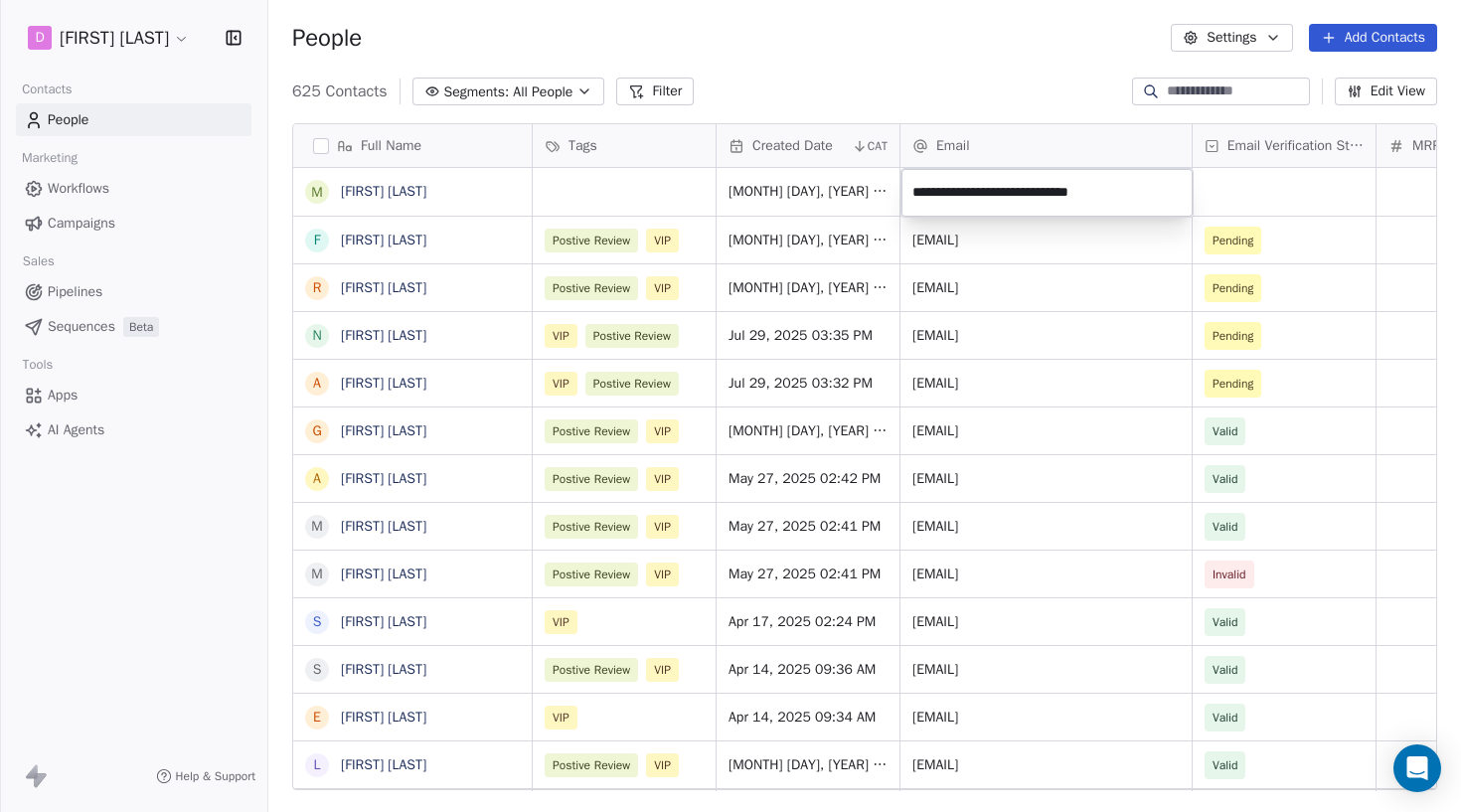 click on "D [FIRST] [LAST] Contacts People Marketing Workflows Campaigns Sales Pipelines Sequences Beta Tools Apps AI Agents Help & Support People Settings Add Contacts 625 Contacts Segments: All People Filter Edit View Tag Add to Sequence Export Full Name m [FIRST] [LAST] f [FIRST] [LAST] r [FIRST] [LAST] N [FIRST] [LAST] A [FIRST] [LAST] G [FIRST] [LAST] a [FIRST] [LAST] m [FIRST] [LAST] m [FIRST] [LAST] s [FIRST] [LAST] S [FIRST] [LAST] E [FIRST] [LAST] L [FIRST] [LAST] N [FIRST] [LAST] E [FIRST] [LAST] R [FIRST] [LAST] G [FIRST] [LAST] A [FIRST] [LAST] M [FIRST] [LAST] M [FIRST] [LAST] M [FIRST] [LAST] A [FIRST] [LAST] P [FIRST] [LAST] C [FIRST] [LAST] M [FIRST] [LAST] D [FIRST] [LAST] S [FIRST] [LAST] A [FIRST] [LAST] M [FIRST] [LAST] S [FIRST] [LAST] F [FIRST] [LAST] S [FIRST] [LAST] S [FIRST] [LAST] S [FIRST] [LAST] Tags Created Date CAT Email Email Verification Status MRR Status [MONTH] [DAY], [YEAR] [HOUR]:[MINUTE] [AM/PM] Postive Review VIP [MONTH] [DAY], [YEAR] [HOUR]:[MINUTE] [AM/PM] Pending Postive Review VIP VIP" at bounding box center (730, 406) 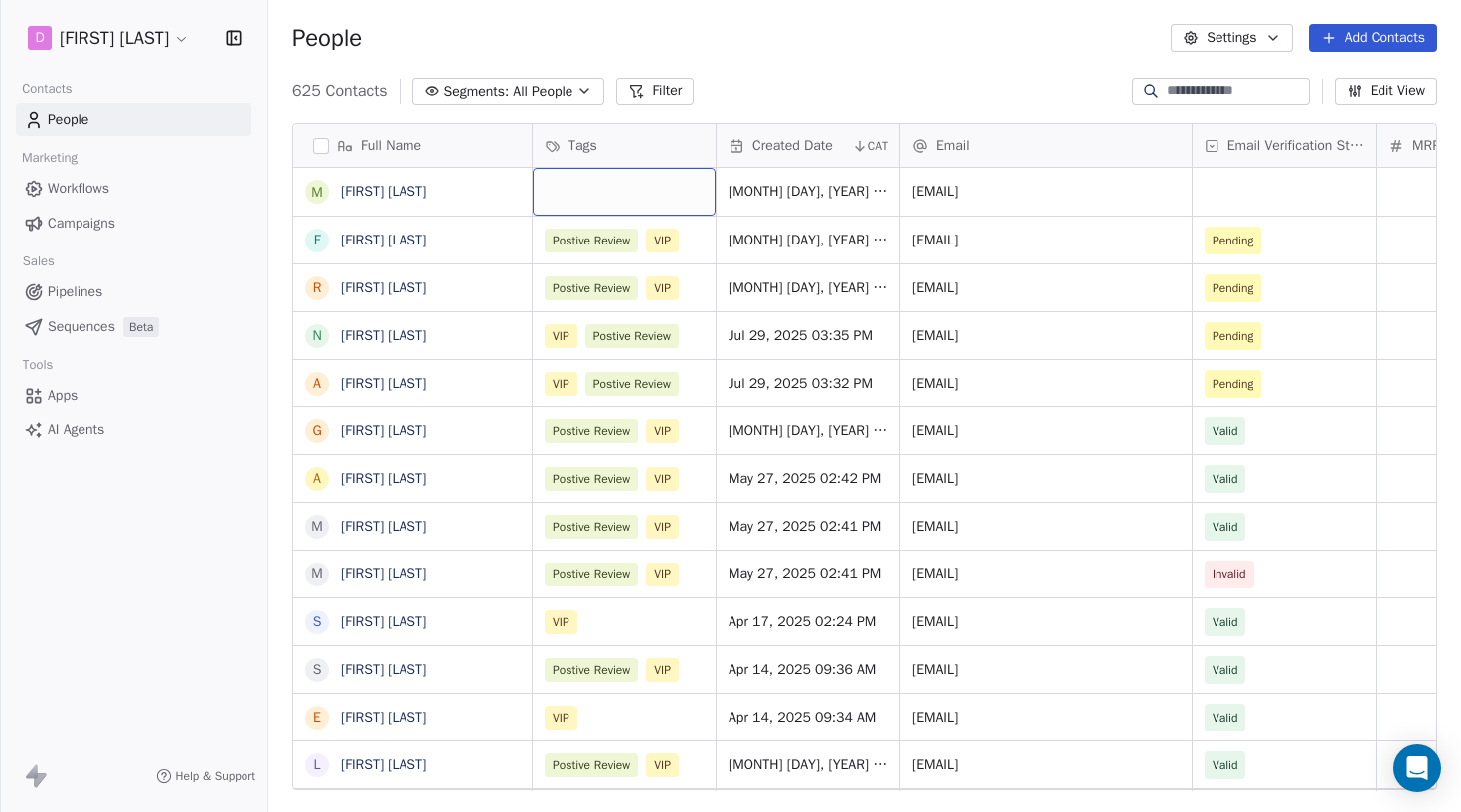 click at bounding box center (624, 192) 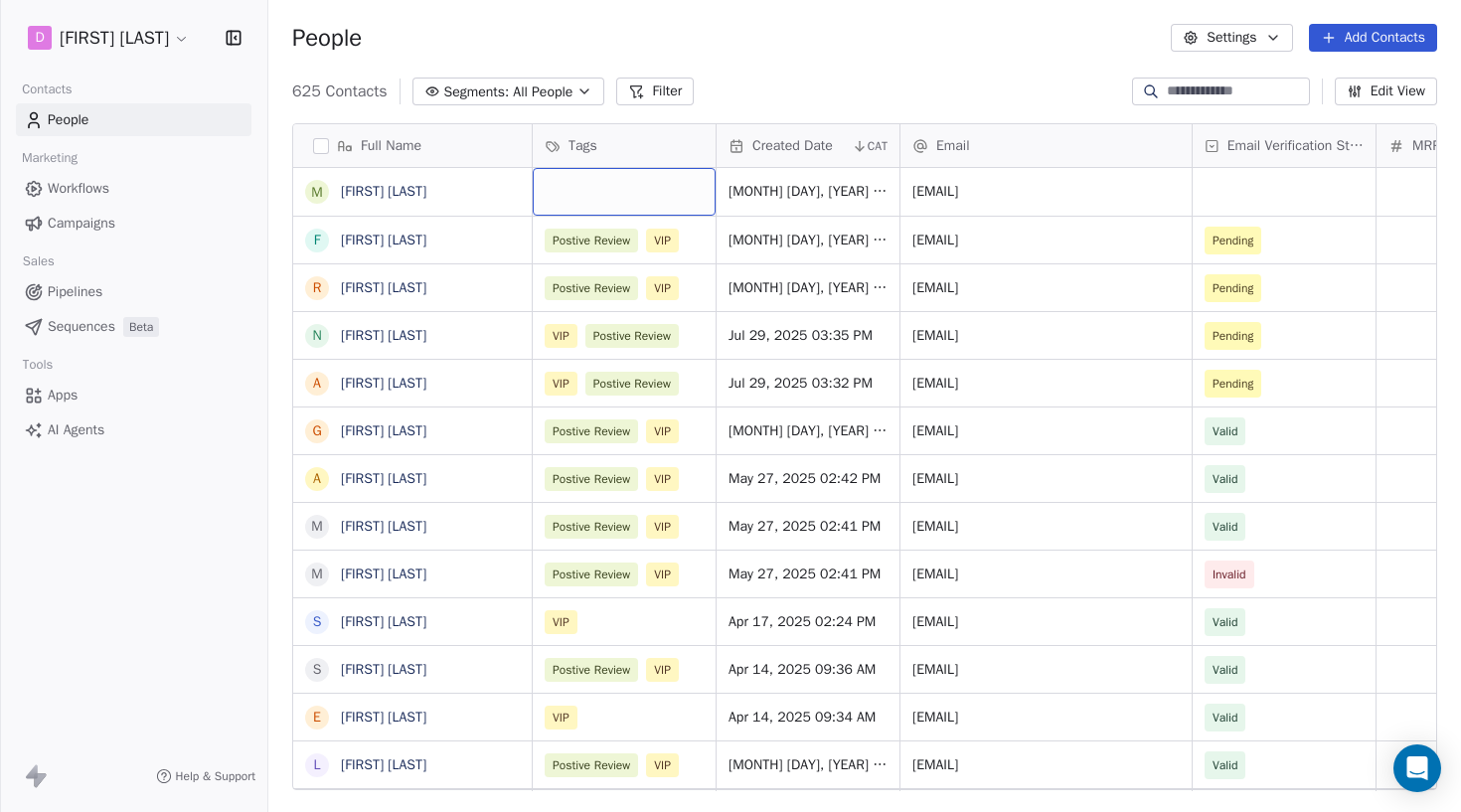 click at bounding box center (624, 192) 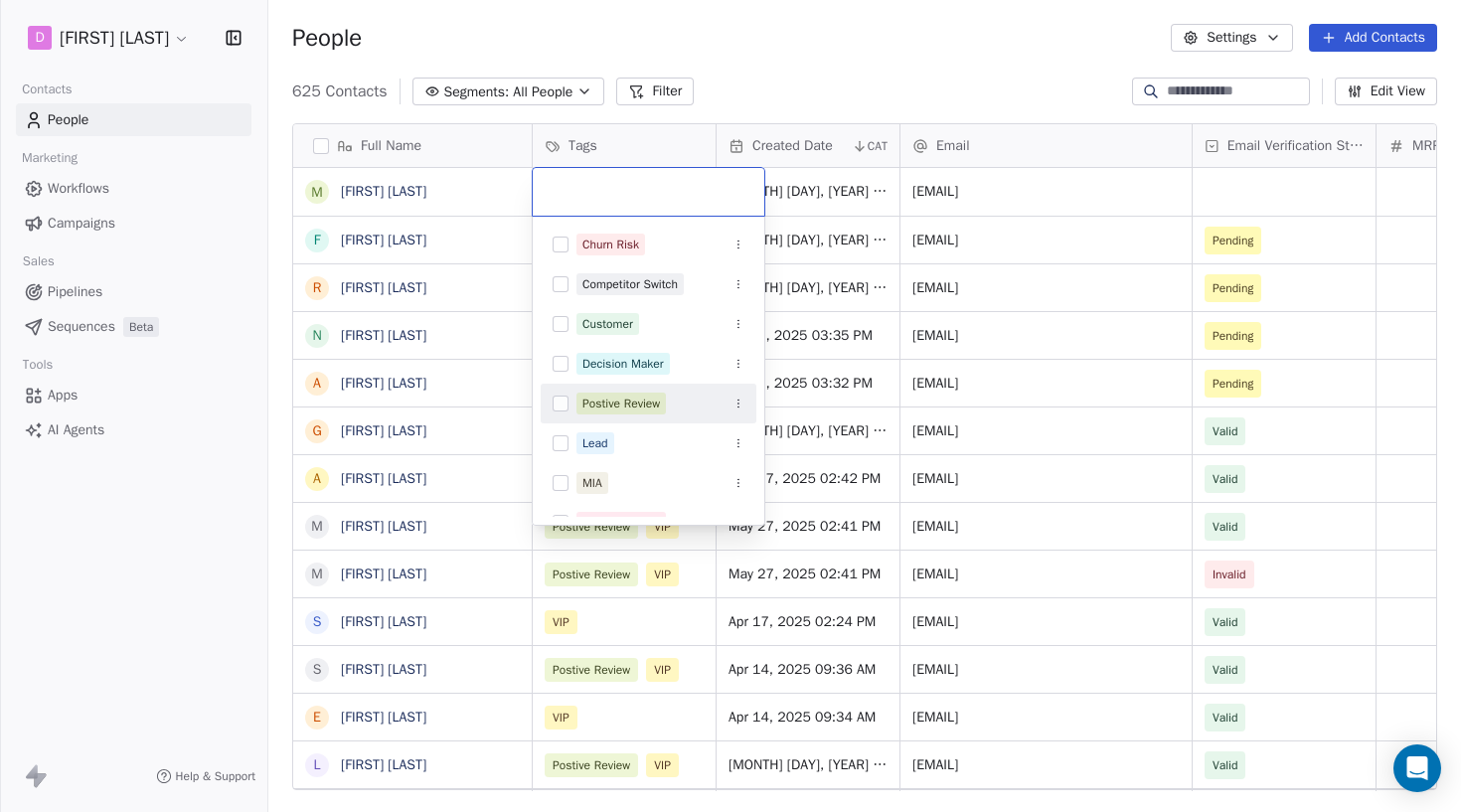 click on "Postive Review" at bounding box center (621, 404) 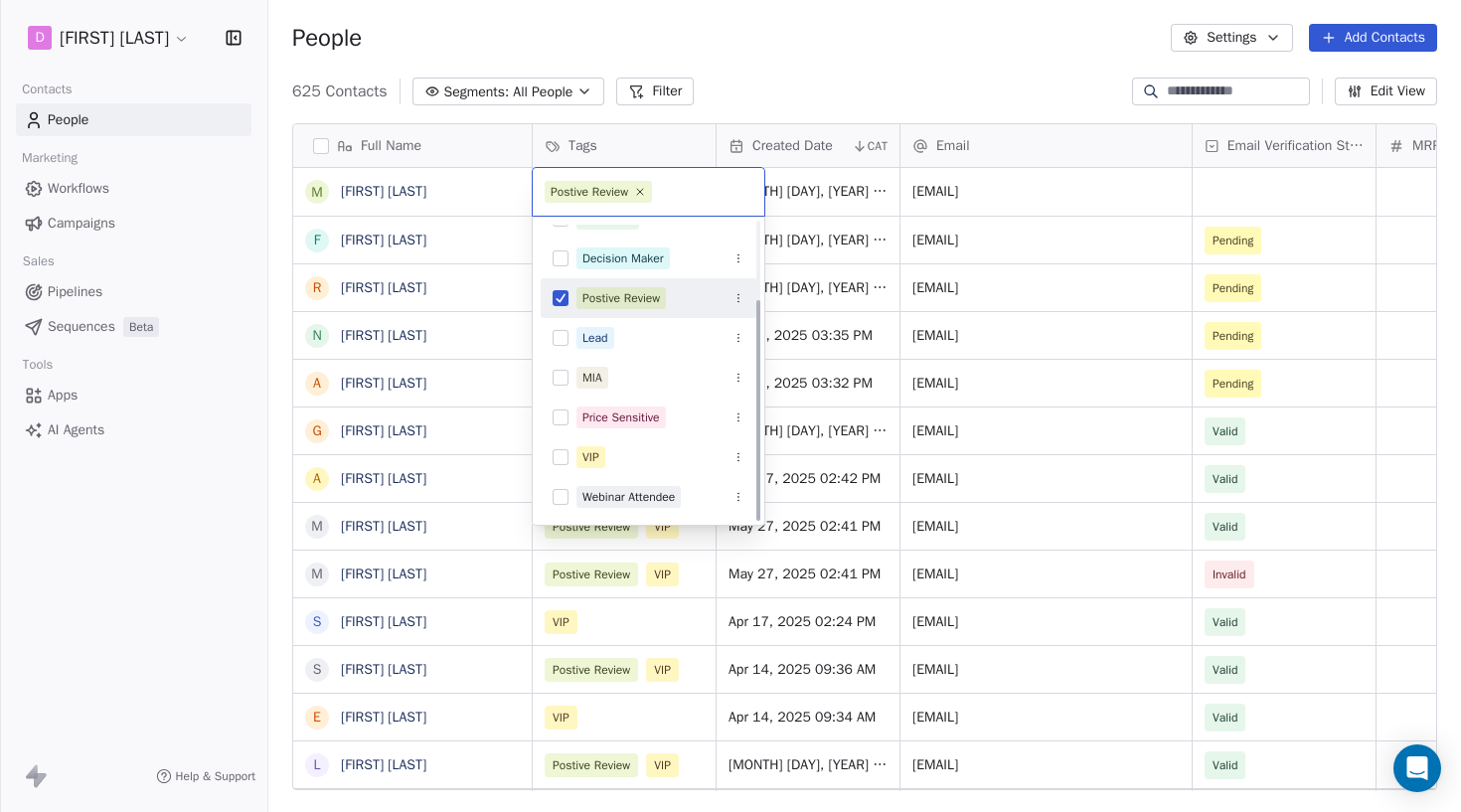 scroll, scrollTop: 105, scrollLeft: 0, axis: vertical 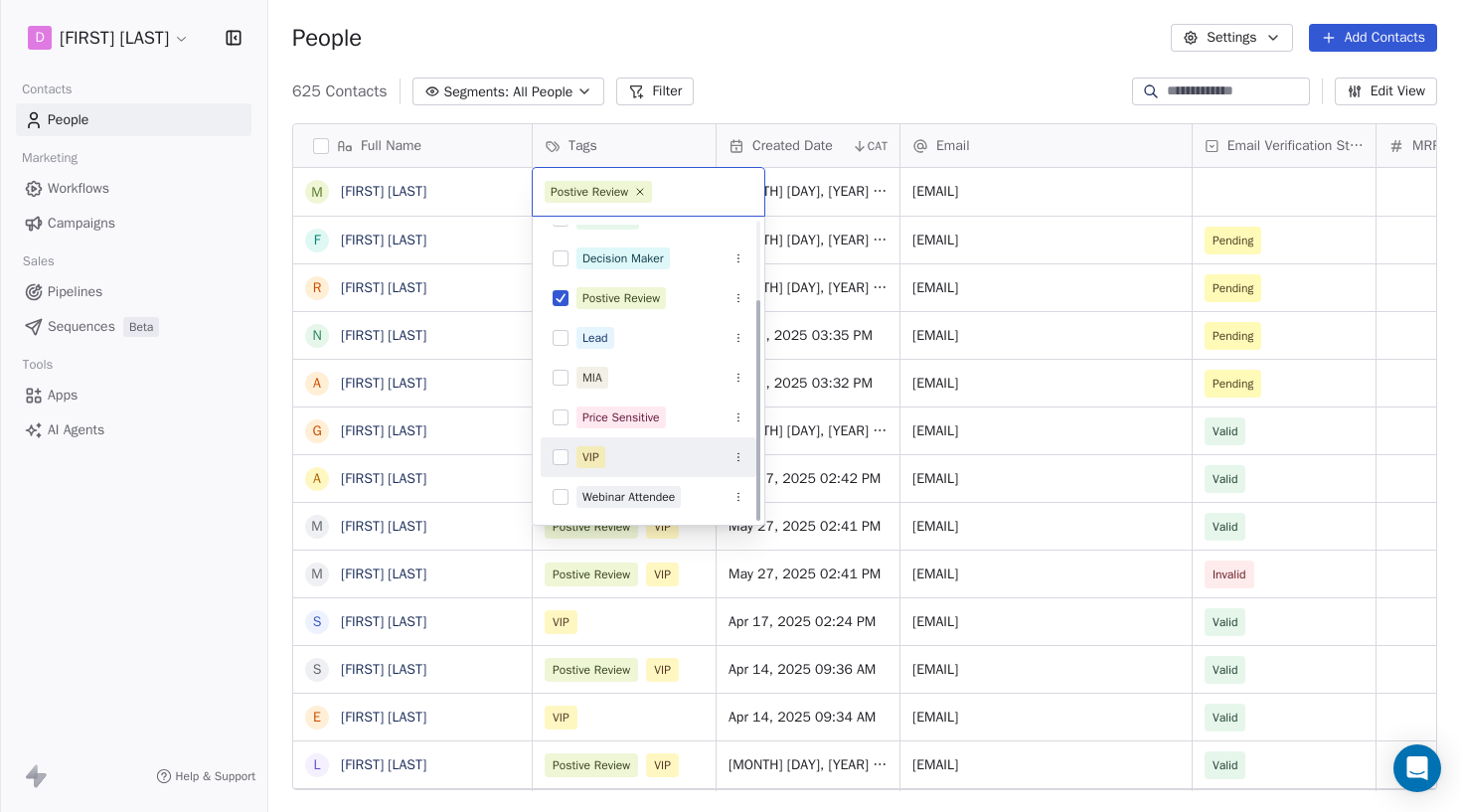click on "VIP" at bounding box center (660, 457) 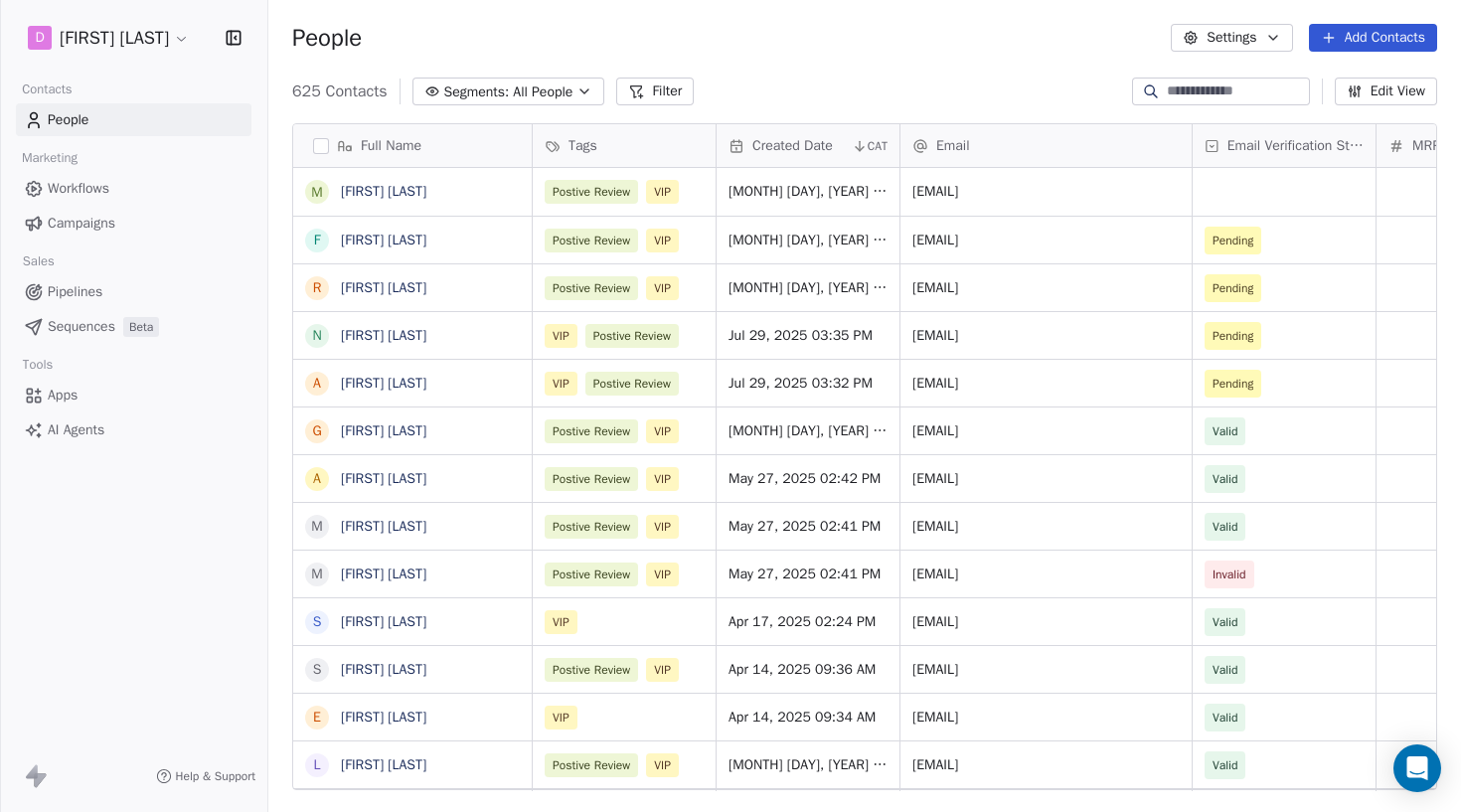 click on "D [FIRST] [LAST] Contacts People Marketing Workflows Campaigns Sales Pipelines Sequences Beta Tools Apps AI Agents Help & Support People Settings Add Contacts 625 Contacts Segments: All People Filter Edit View Tag Add to Sequence Export Full Name m [FIRST] [LAST] f [FIRST] [LAST] r [FIRST] [LAST] N [FIRST] [LAST] A [FIRST] [LAST] G [FIRST] [LAST] a [FIRST] [LAST] m [FIRST] [LAST] m [FIRST] [LAST] s [FIRST] [LAST] S [FIRST] [LAST] E [FIRST] [LAST] L [FIRST] [LAST] N [FIRST] [LAST] E [FIRST] [LAST] R [FIRST] [LAST] G [FIRST] [LAST] A [FIRST] [LAST] M [FIRST] [LAST] M [FIRST] [LAST] M [FIRST] [LAST] A [FIRST] [LAST] P [FIRST] [LAST] C [FIRST] [LAST] M [FIRST] [LAST] D [FIRST] [LAST] S [FIRST] [LAST] A [FIRST] [LAST] M [FIRST] [LAST] S [FIRST] [LAST] F [FIRST] [LAST] S [FIRST] [LAST] S [FIRST] [LAST] S [FIRST] [LAST] Tags Created Date CAT Email Email Verification Status MRR Status Postive Review VIP Aug 08, 2025 03:28 PM [EMAIL] Postive Review VIP" at bounding box center [730, 406] 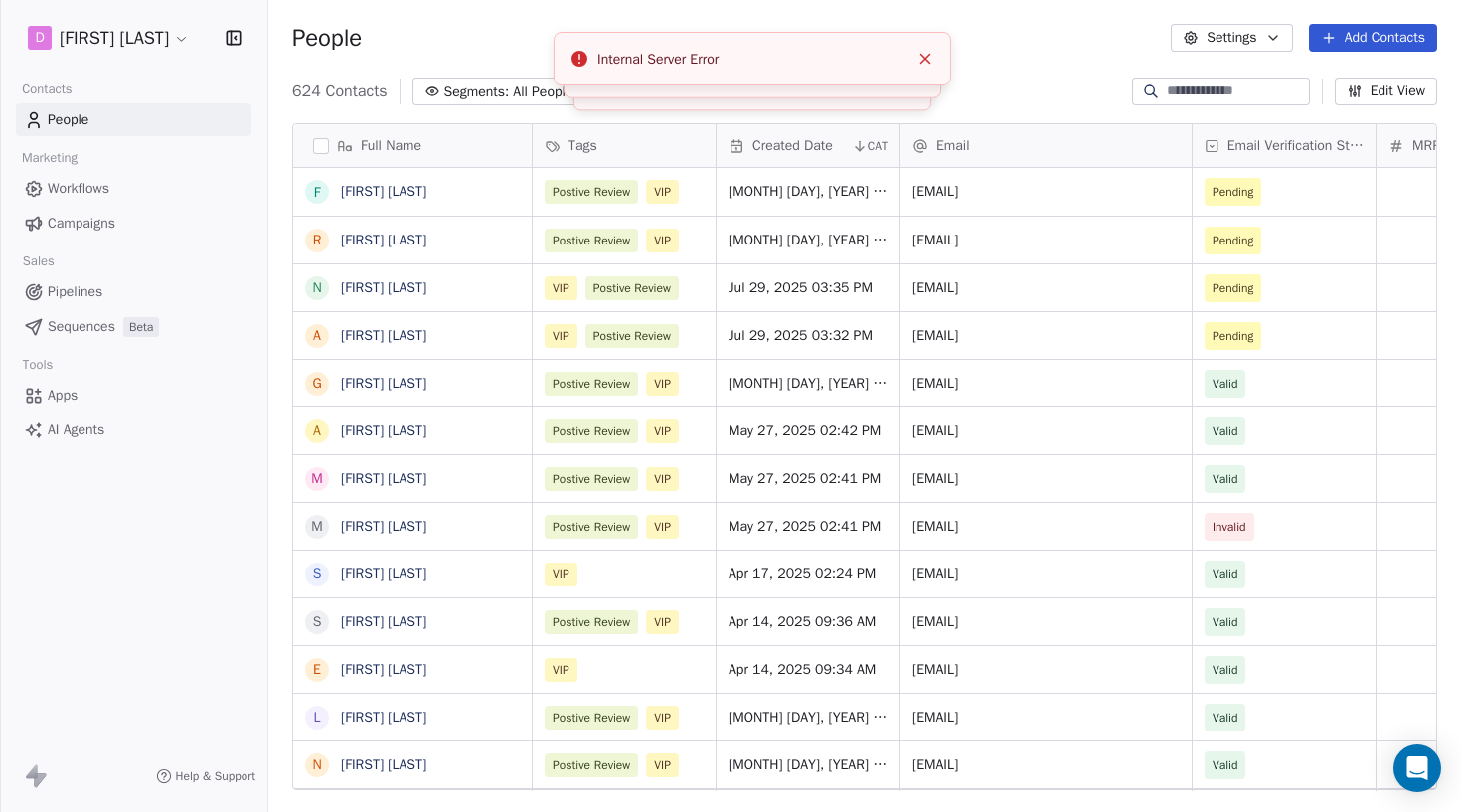 scroll, scrollTop: 0, scrollLeft: 0, axis: both 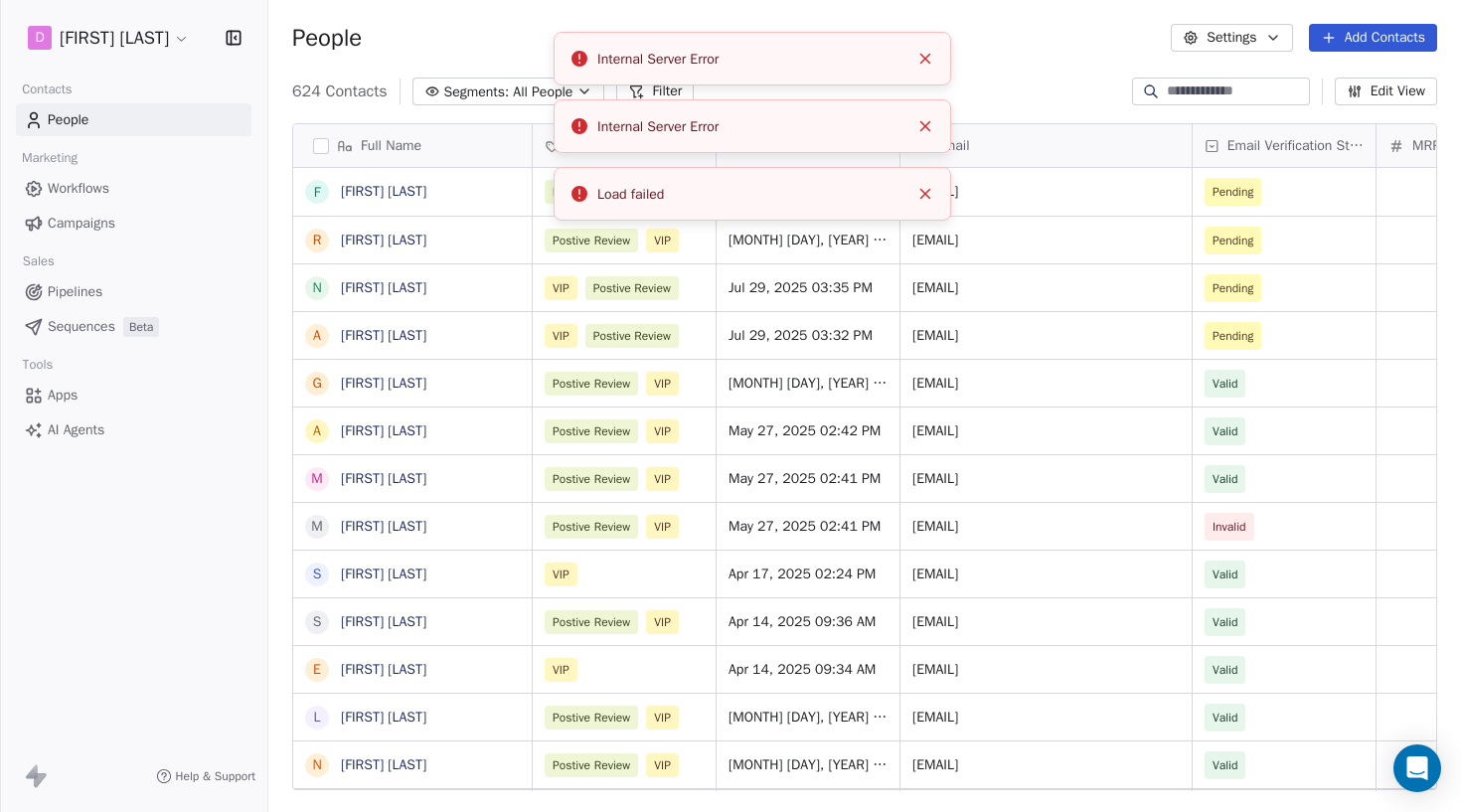 click 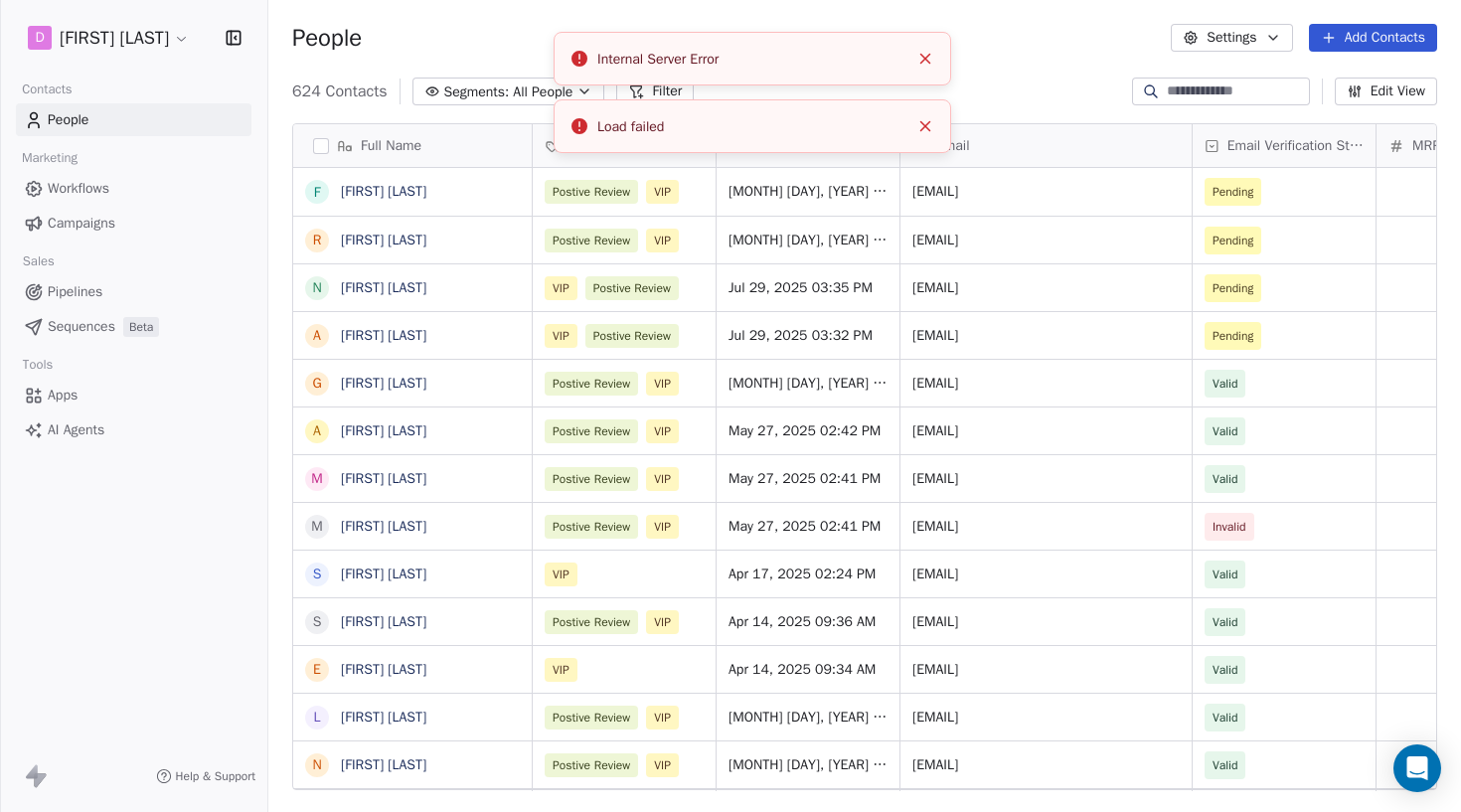 click 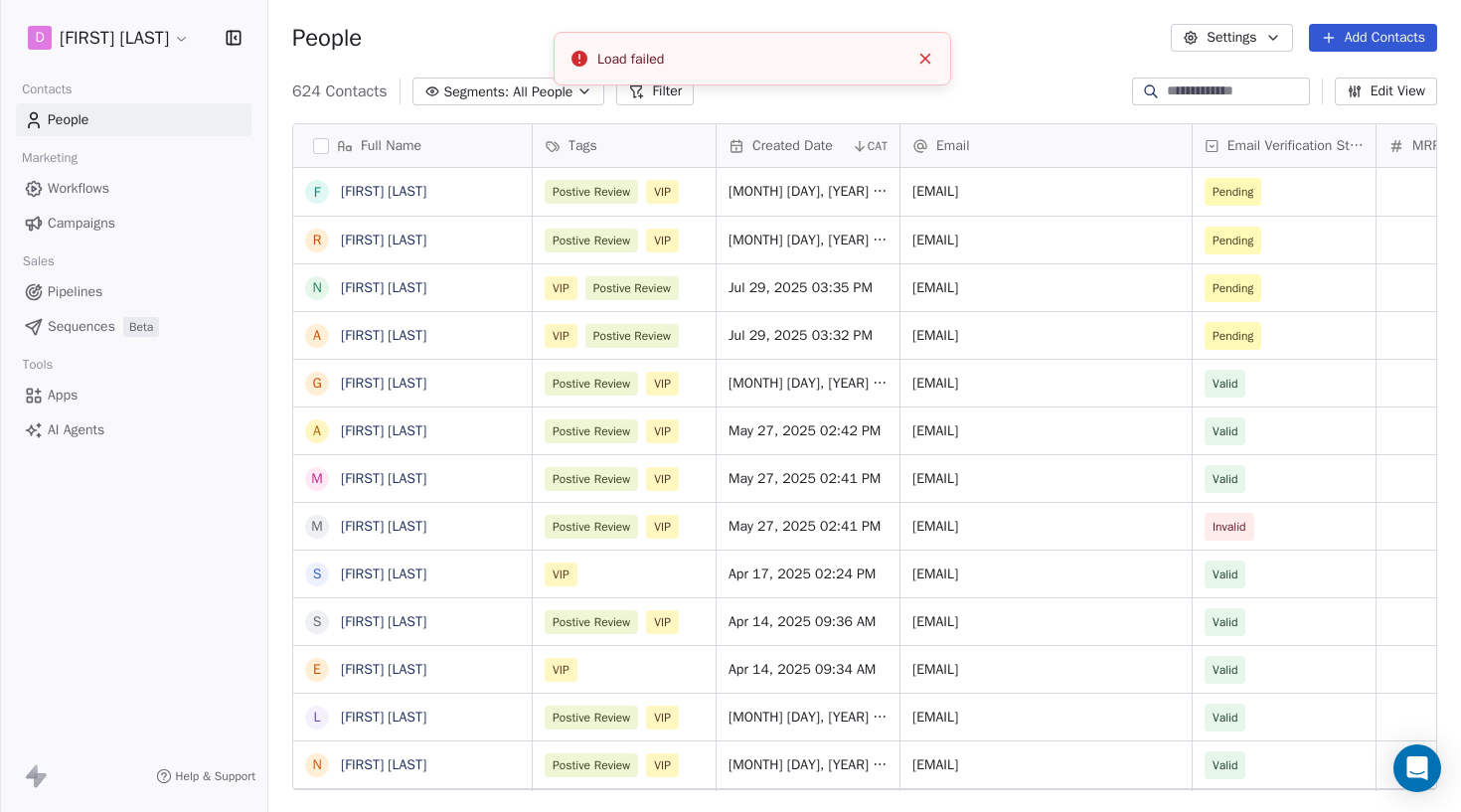 click 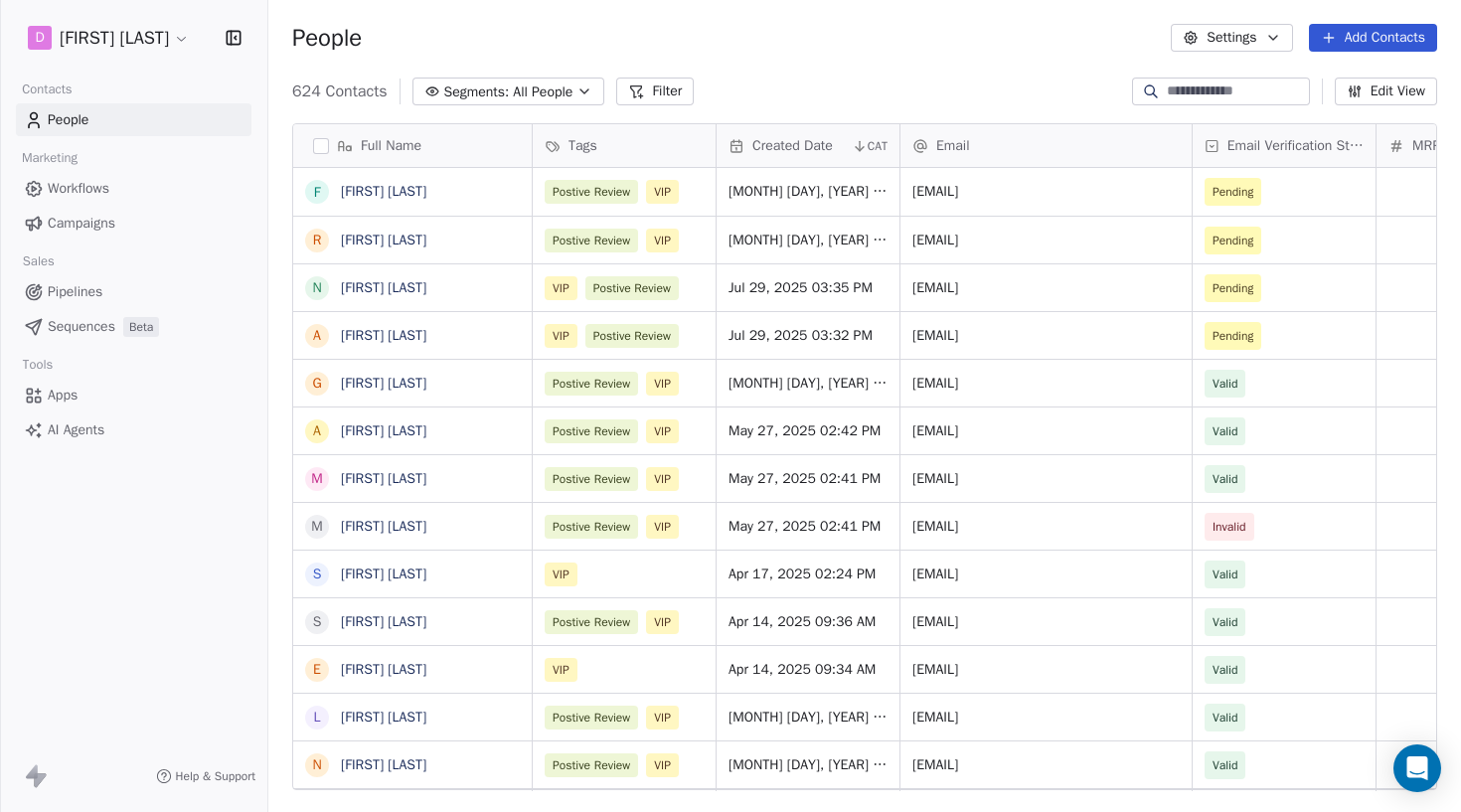 click on "People" at bounding box center [133, 119] 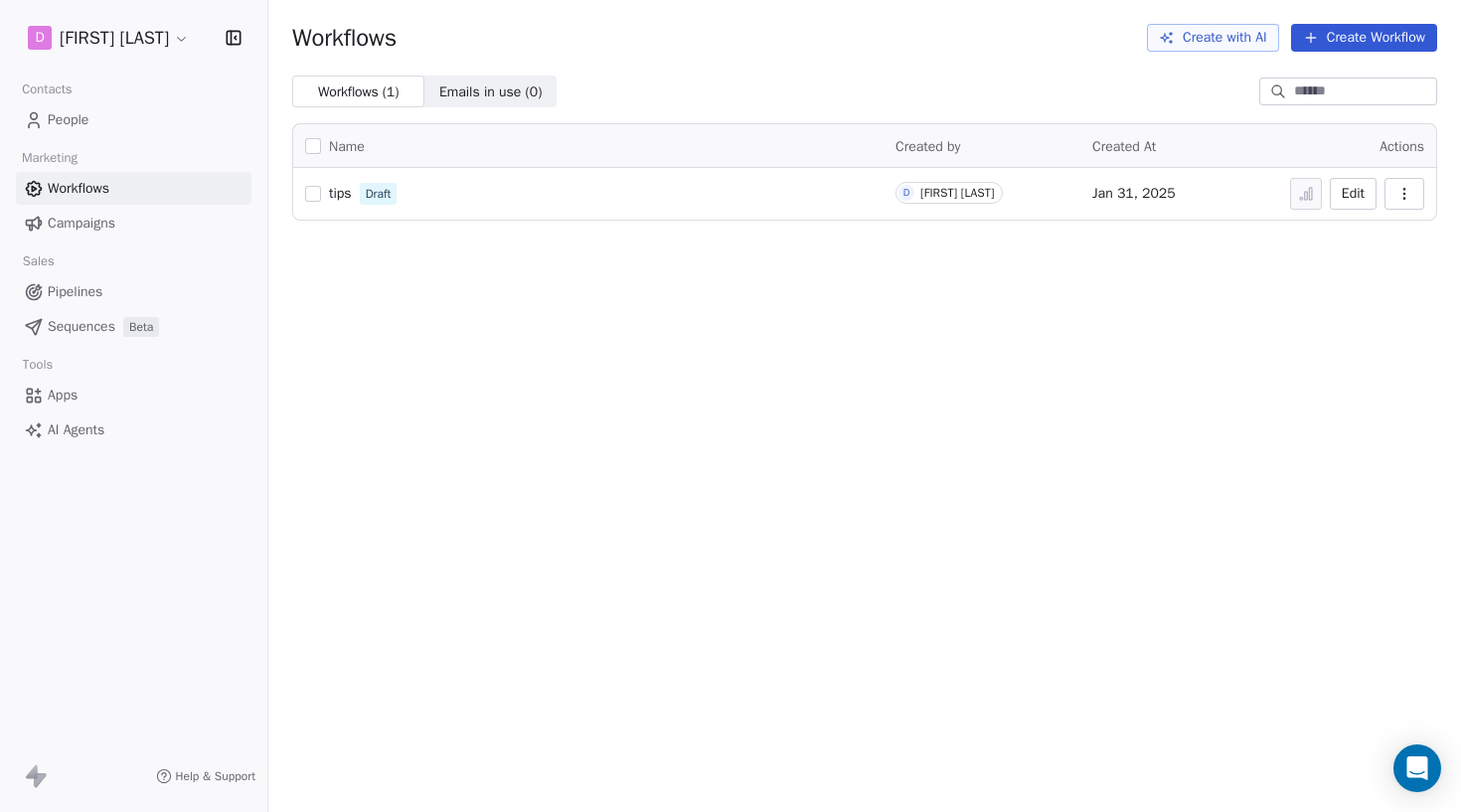 click on "People" at bounding box center (68, 119) 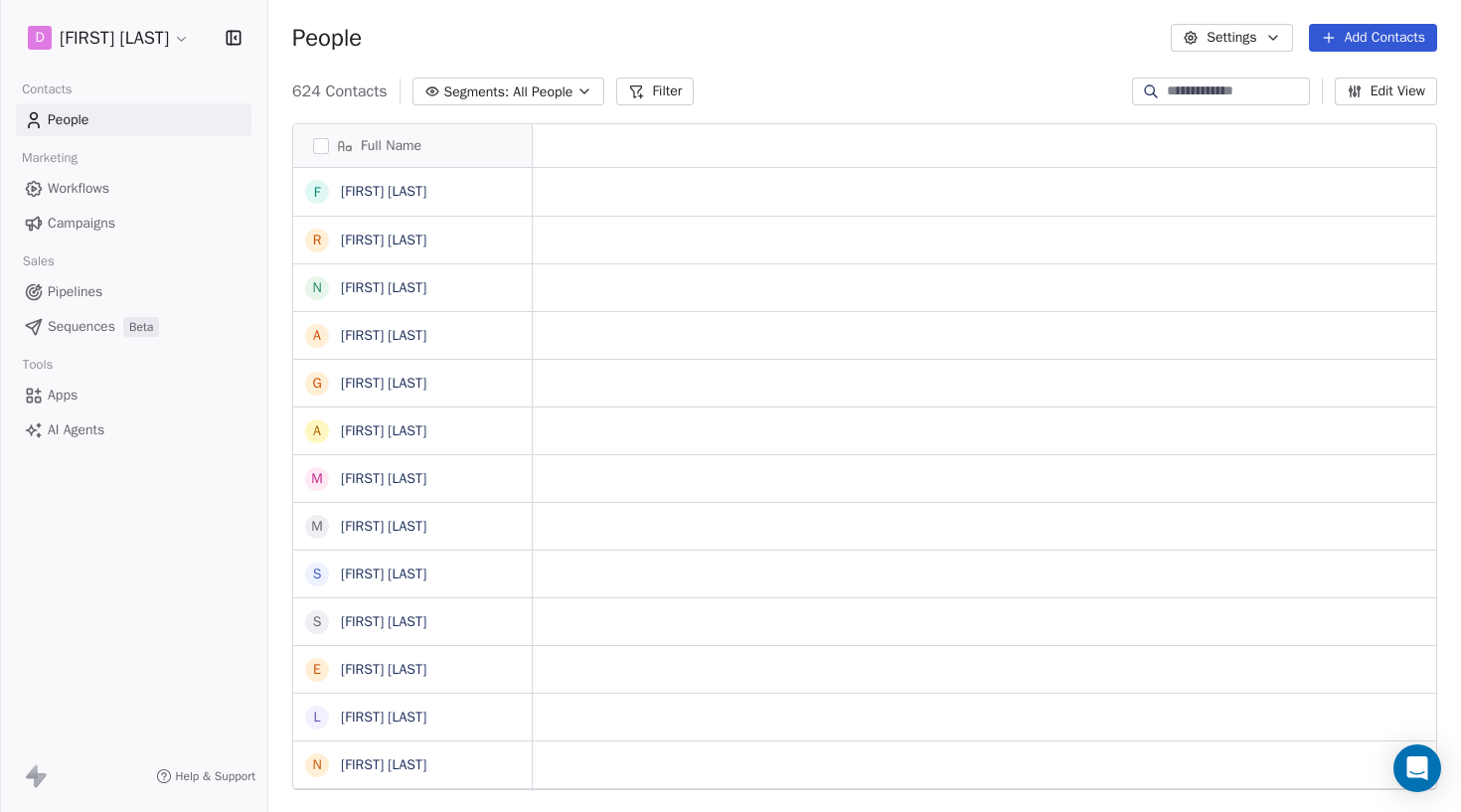 scroll, scrollTop: 715, scrollLeft: 1193, axis: both 